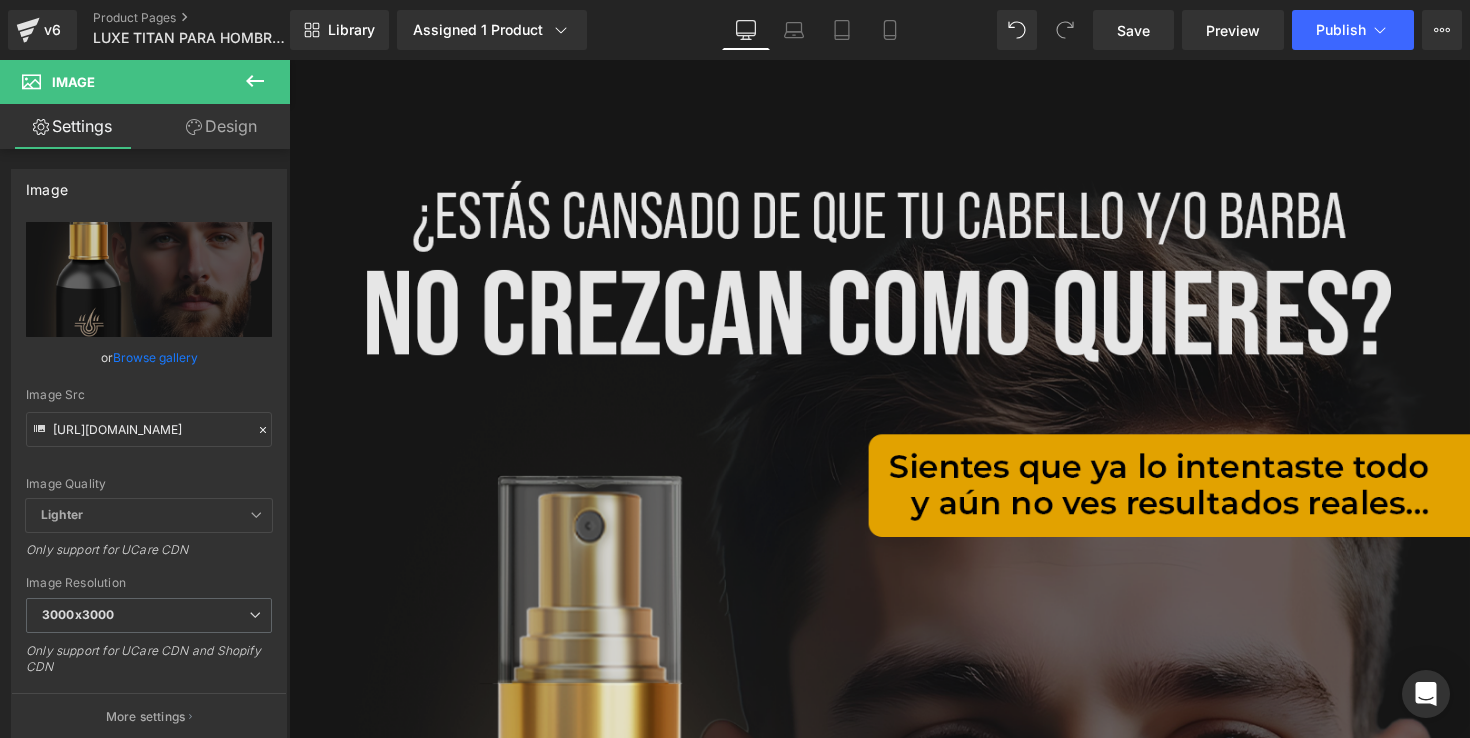 scroll, scrollTop: 1321, scrollLeft: 0, axis: vertical 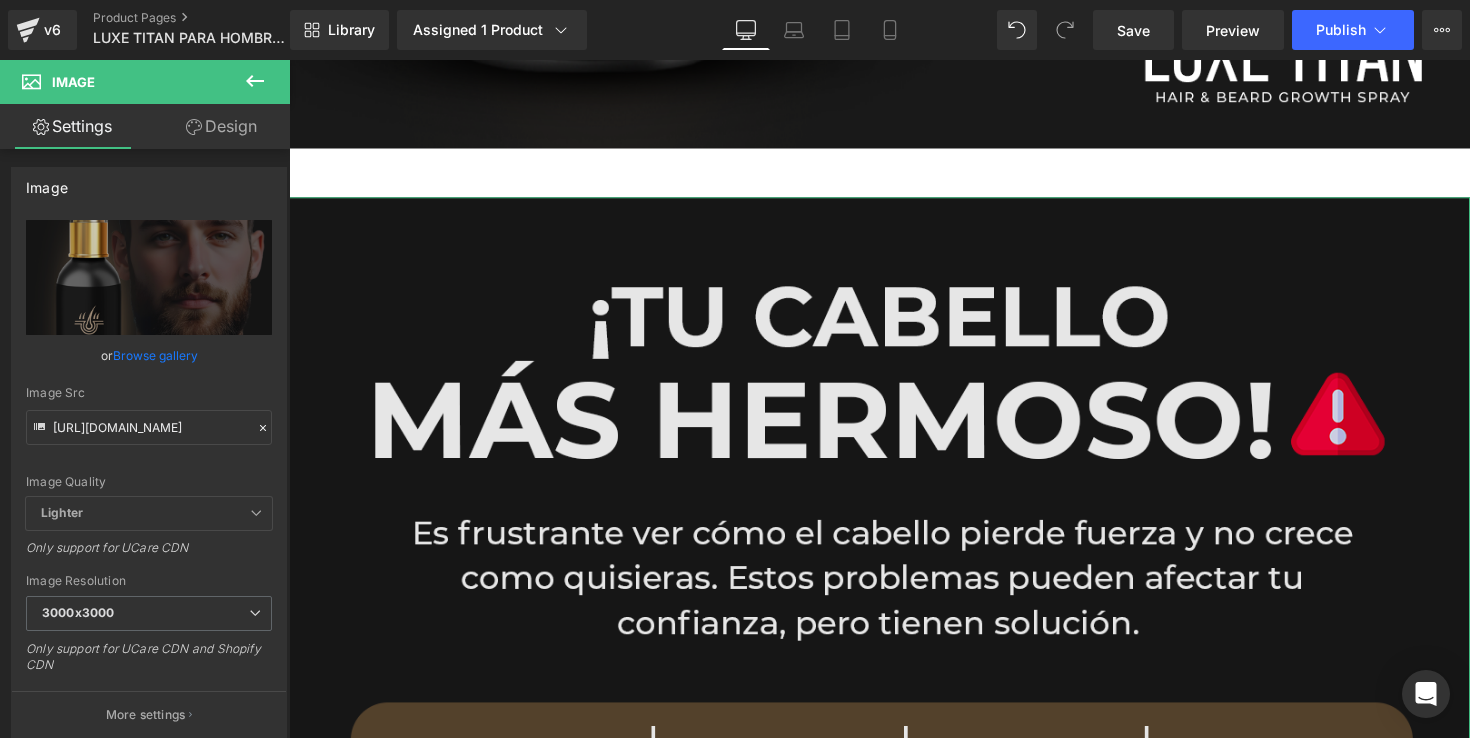 click at bounding box center (894, 1108) 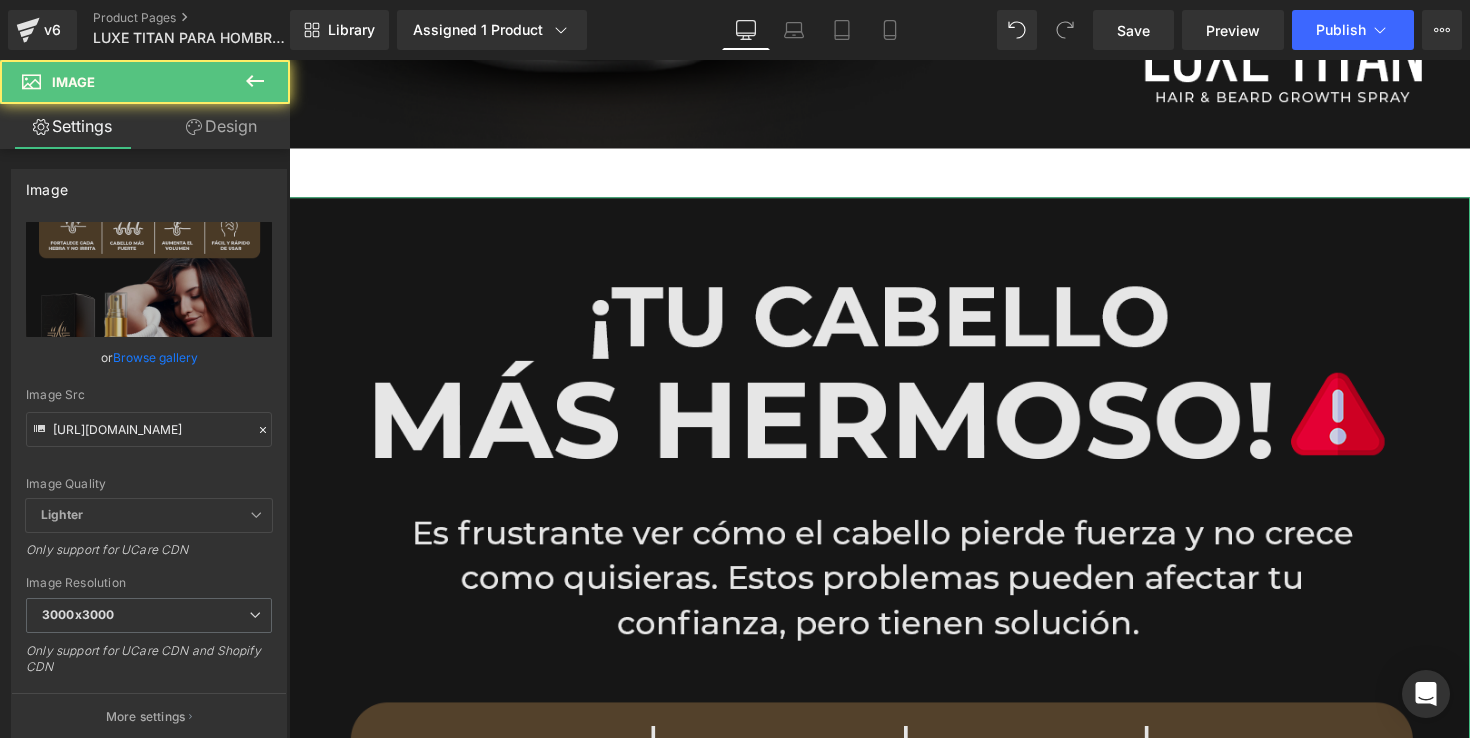 drag, startPoint x: 811, startPoint y: 436, endPoint x: 396, endPoint y: 496, distance: 419.3149 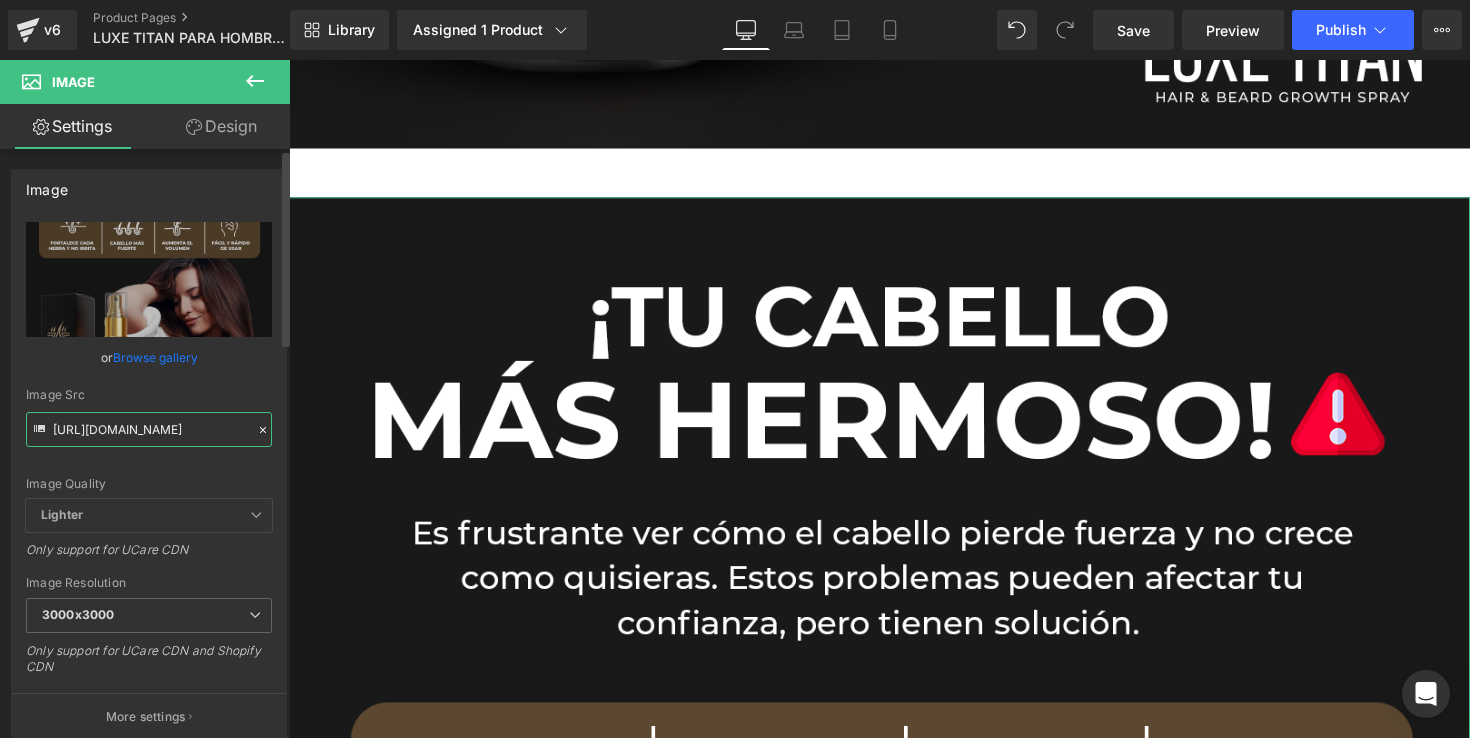 click on "[URL][DOMAIN_NAME]" at bounding box center [149, 429] 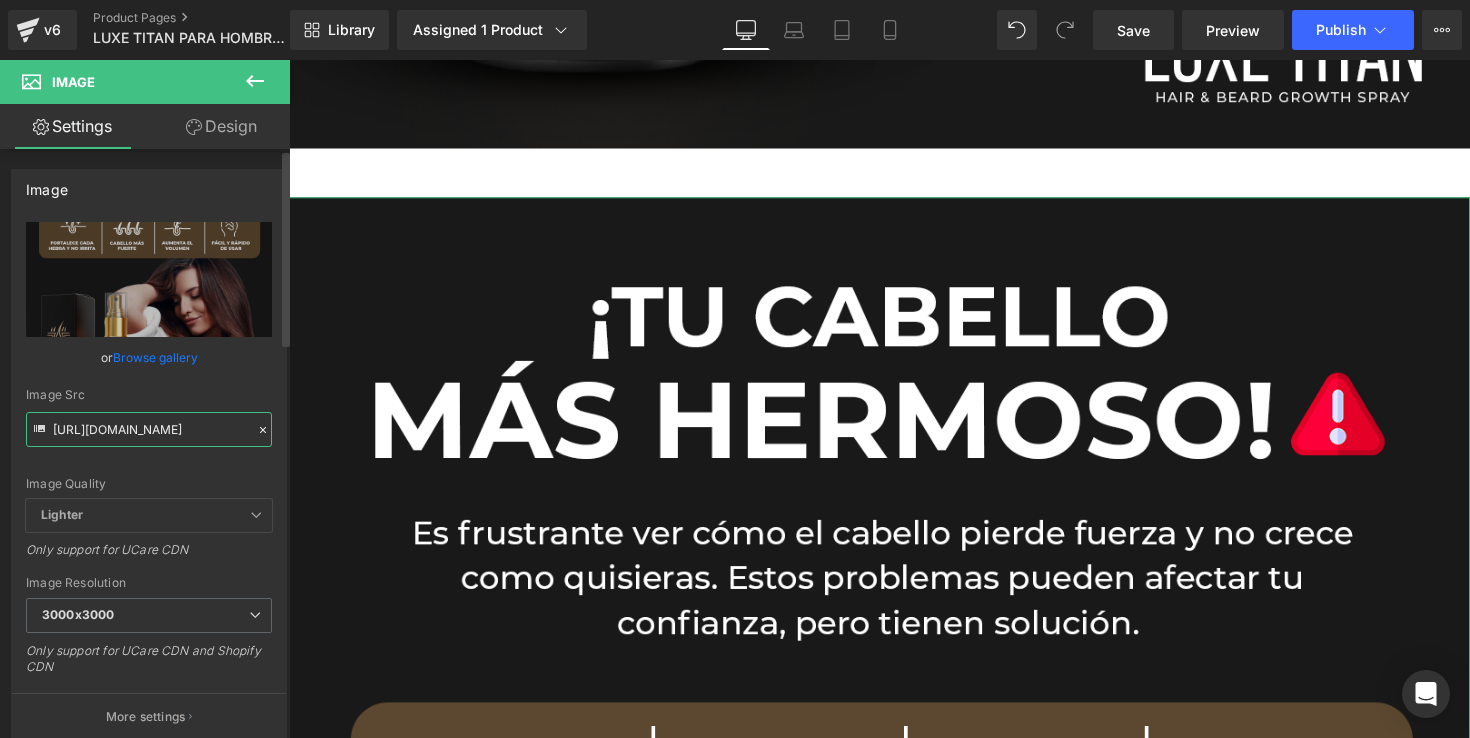click on "[URL][DOMAIN_NAME]" at bounding box center (149, 429) 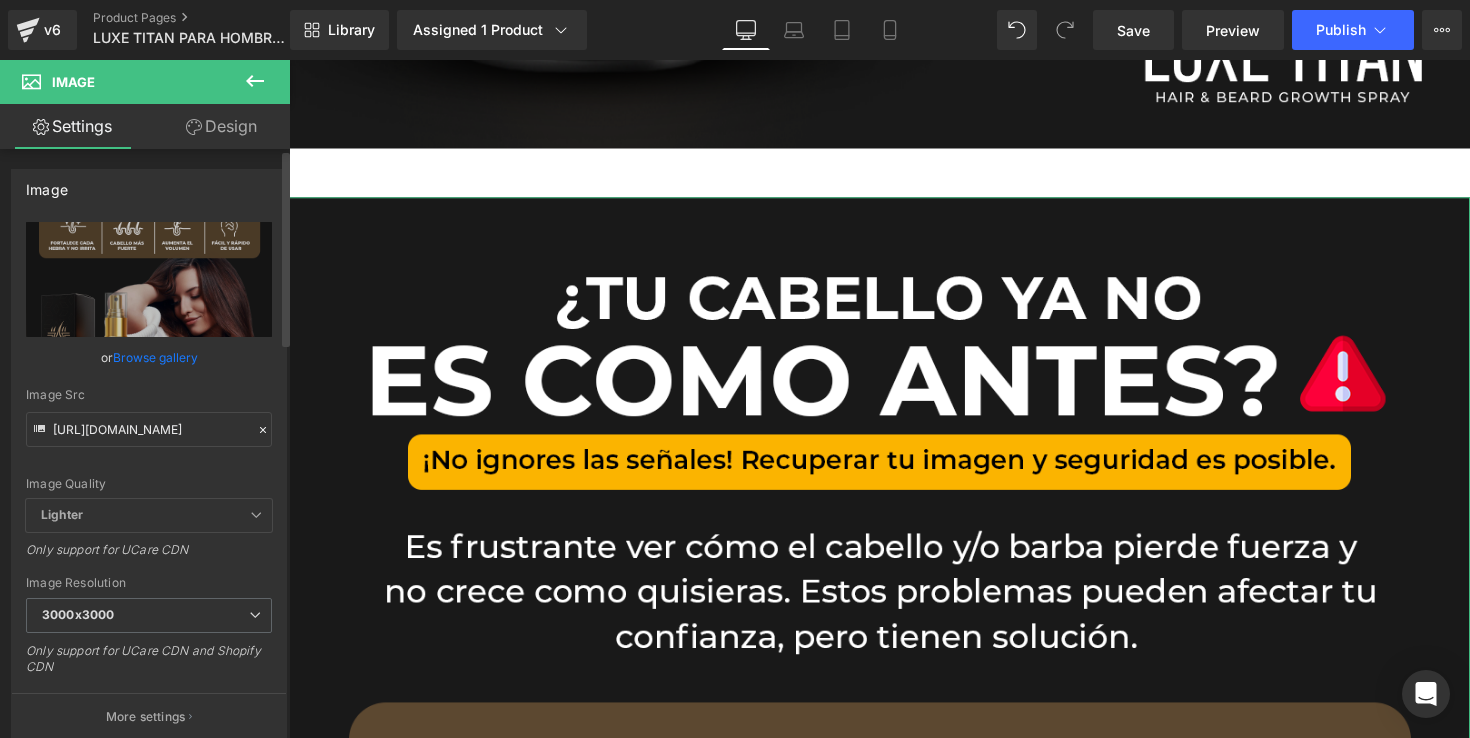 scroll, scrollTop: 0, scrollLeft: 0, axis: both 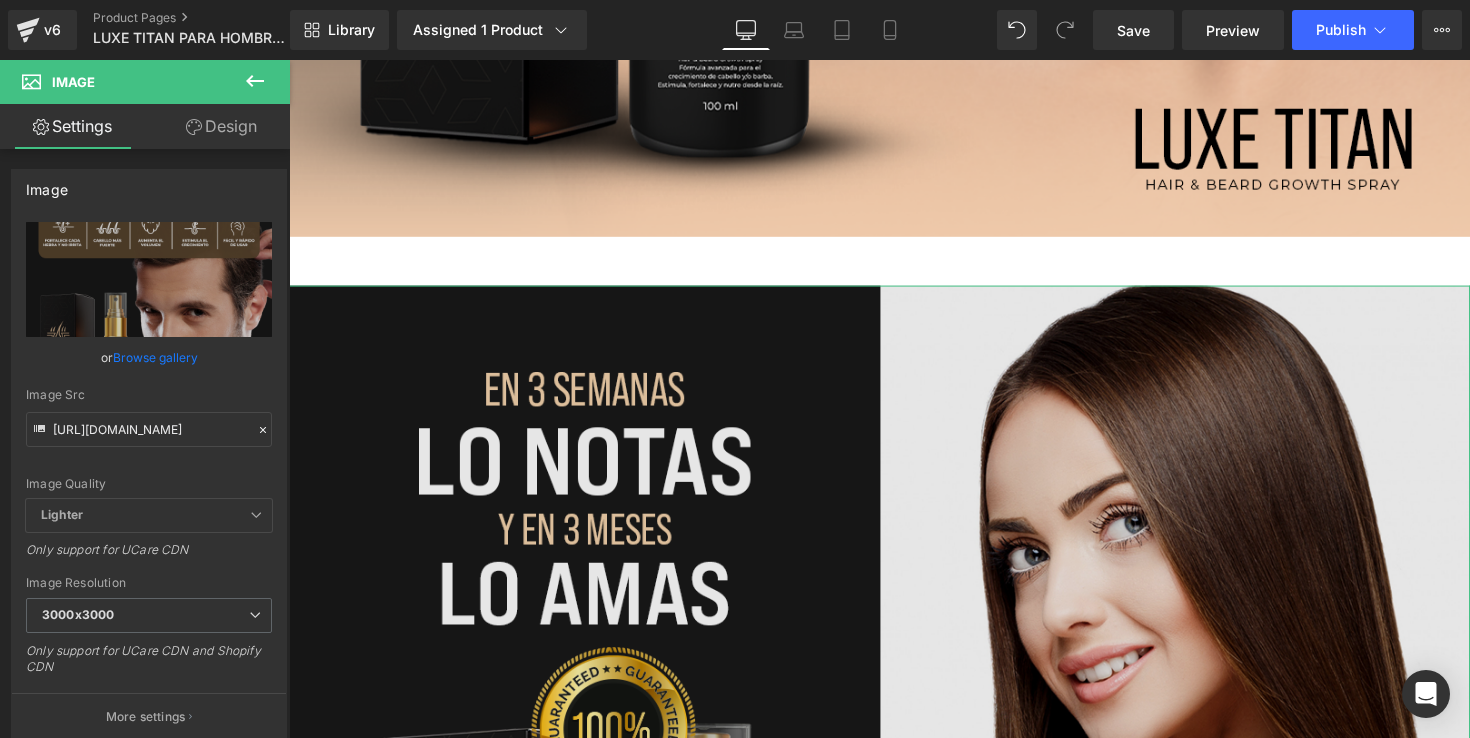 click at bounding box center (894, 1198) 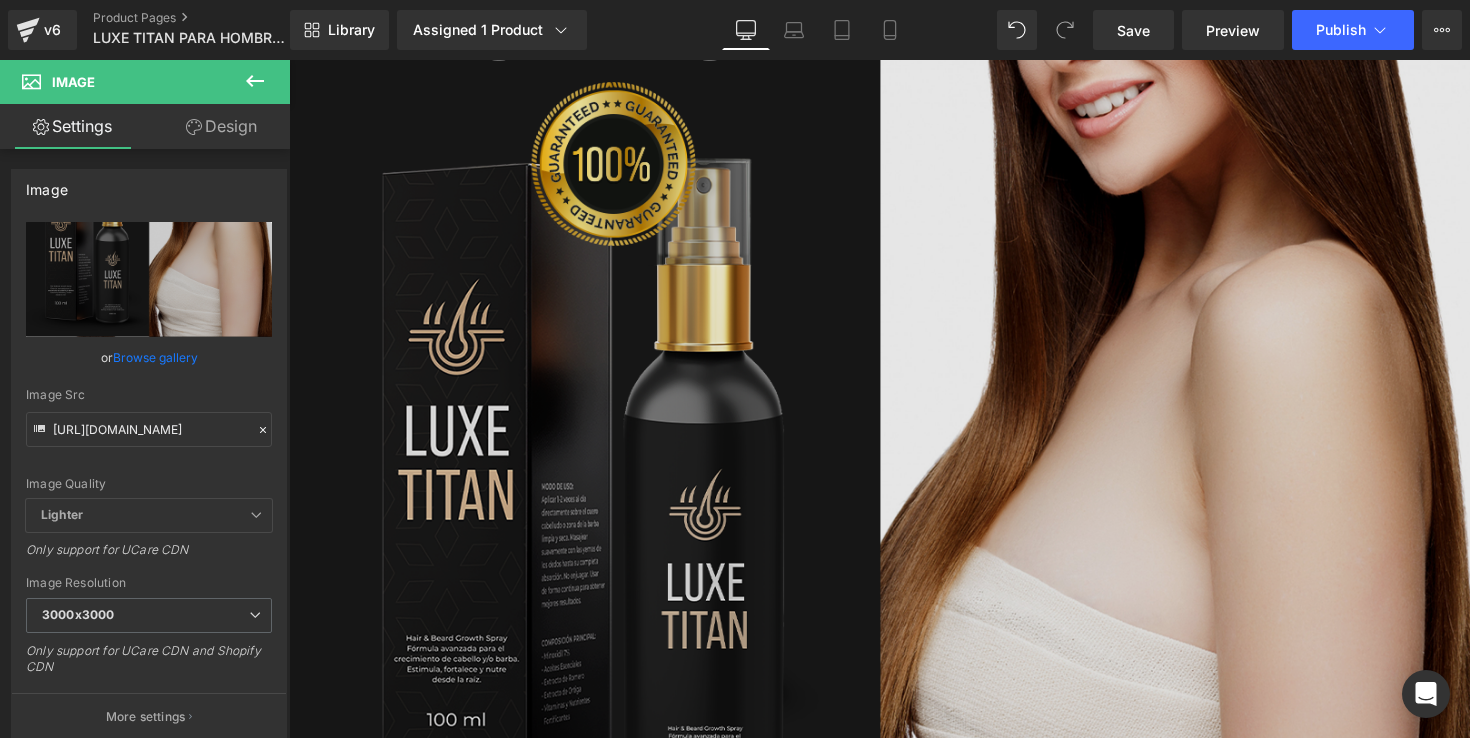 scroll, scrollTop: 4062, scrollLeft: 0, axis: vertical 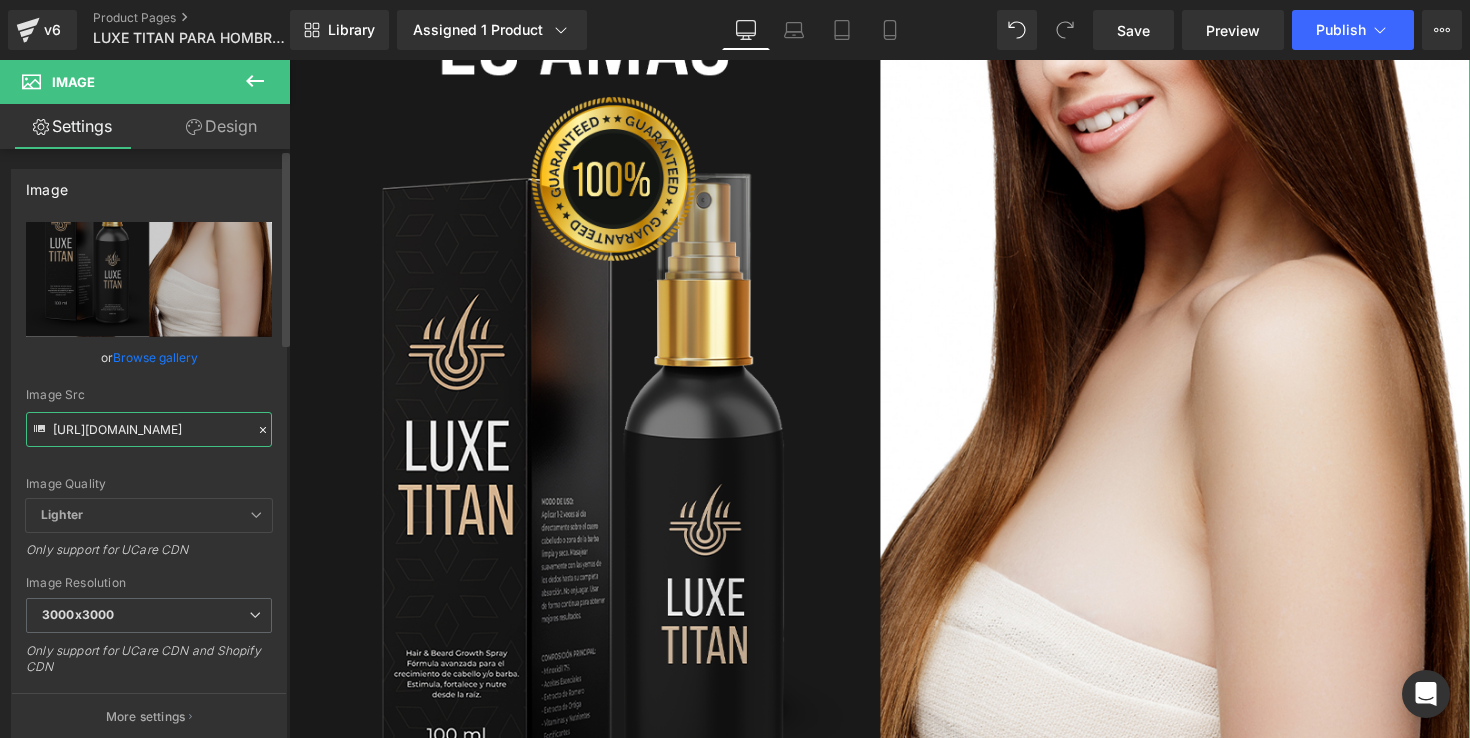 click on "[URL][DOMAIN_NAME]" at bounding box center (149, 429) 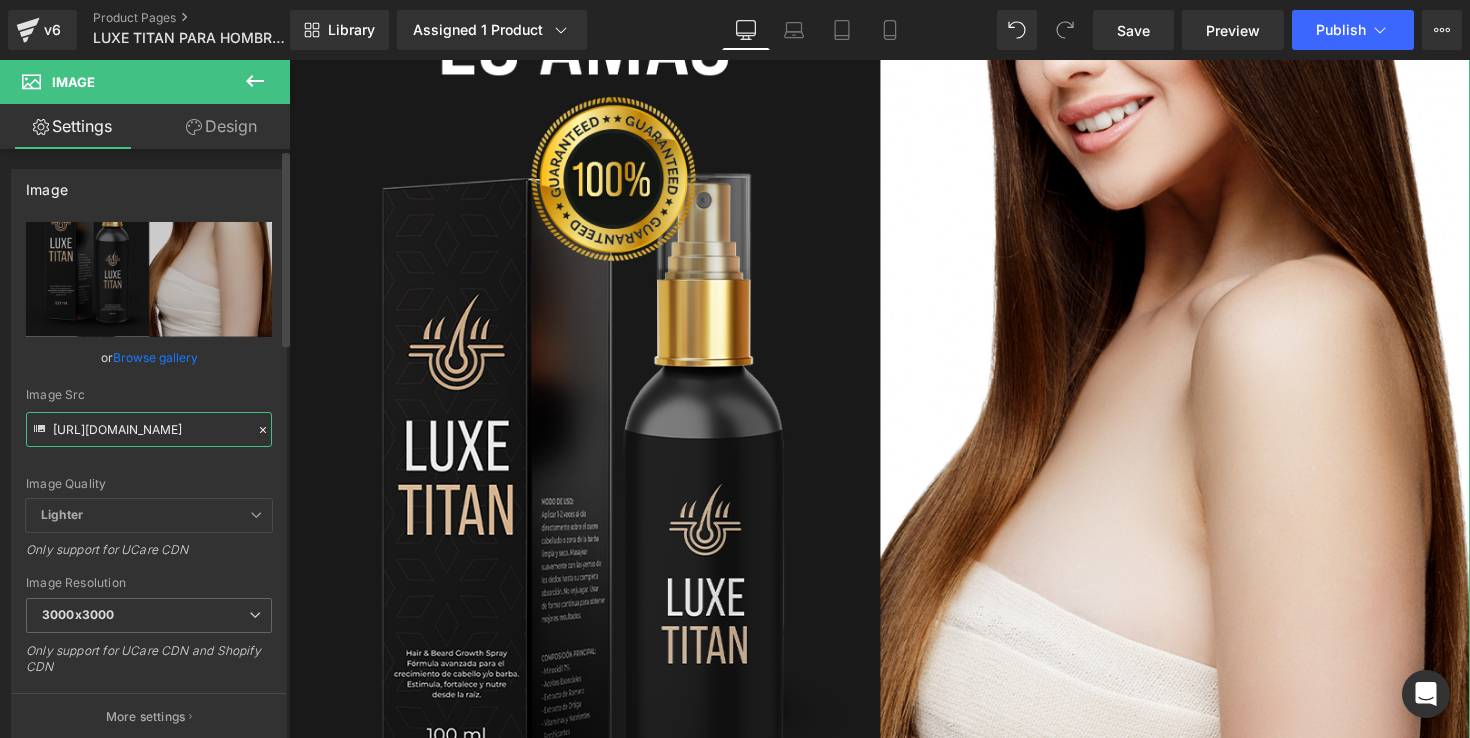 click on "[URL][DOMAIN_NAME]" at bounding box center (149, 429) 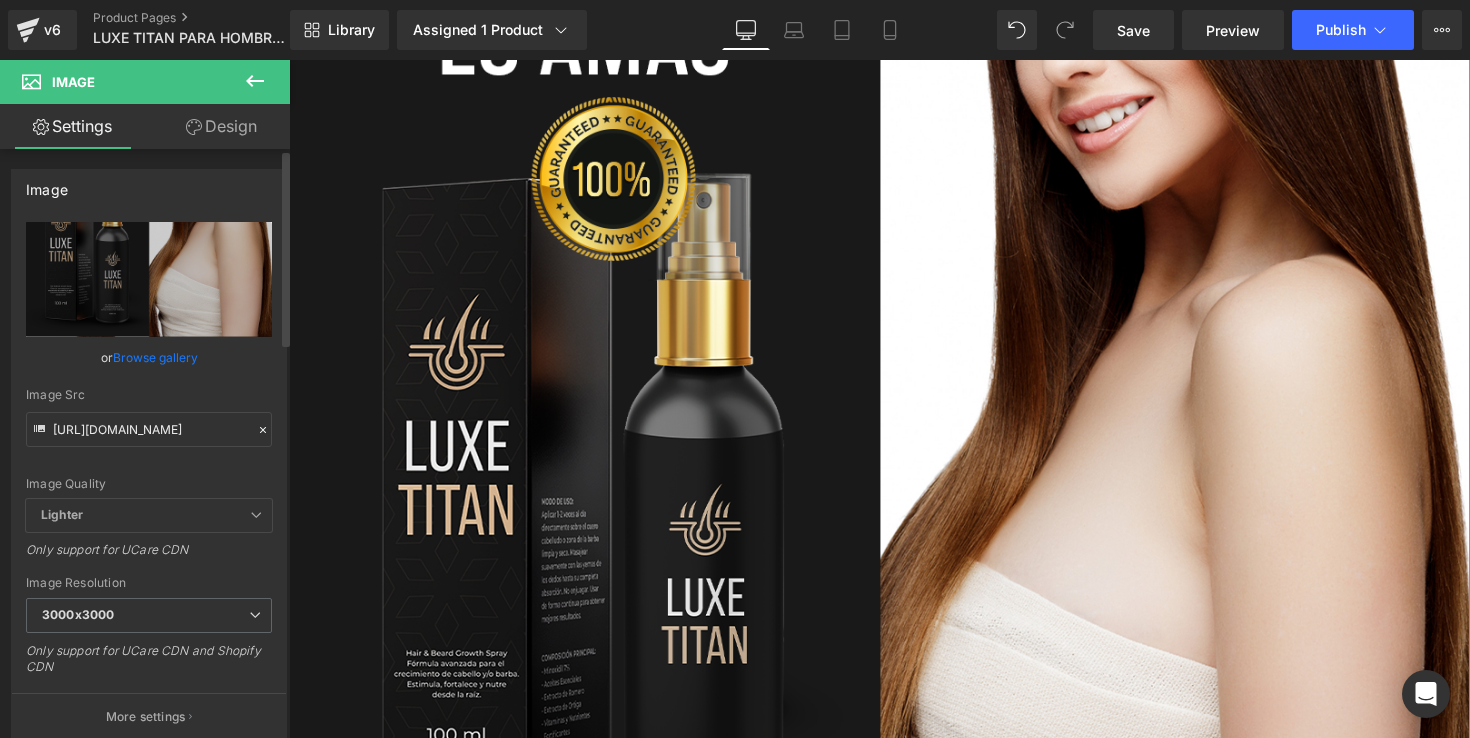 scroll, scrollTop: 0, scrollLeft: 0, axis: both 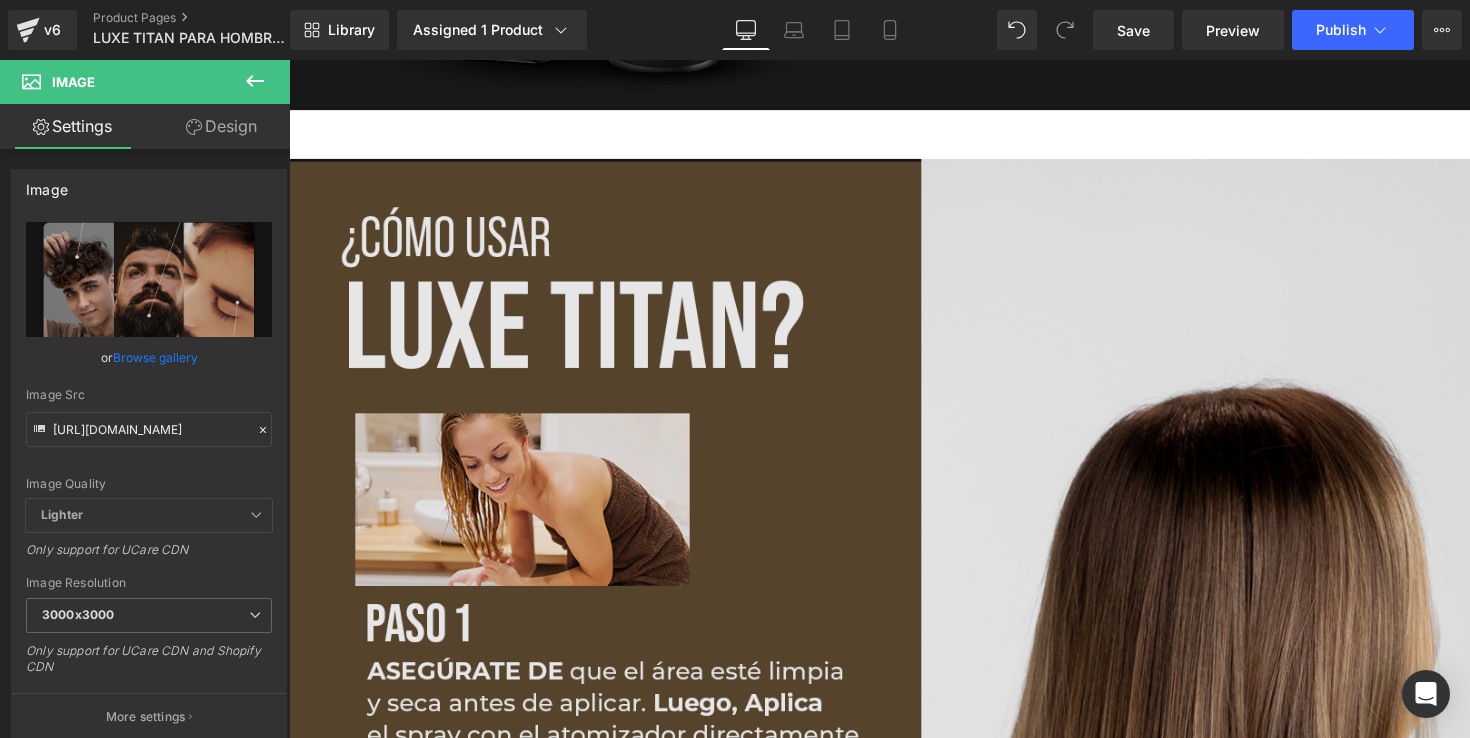 click at bounding box center (894, 1068) 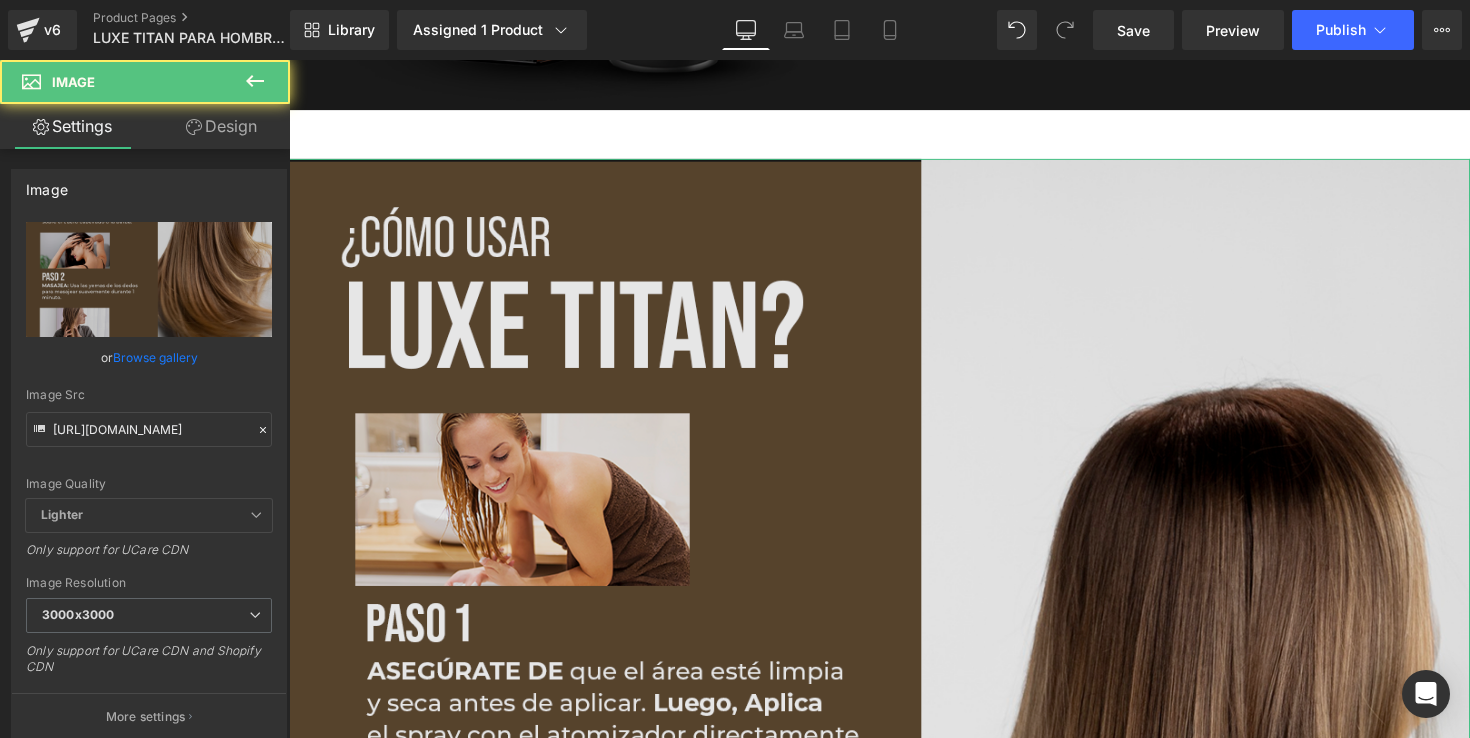 drag, startPoint x: 684, startPoint y: 381, endPoint x: 656, endPoint y: 389, distance: 29.12044 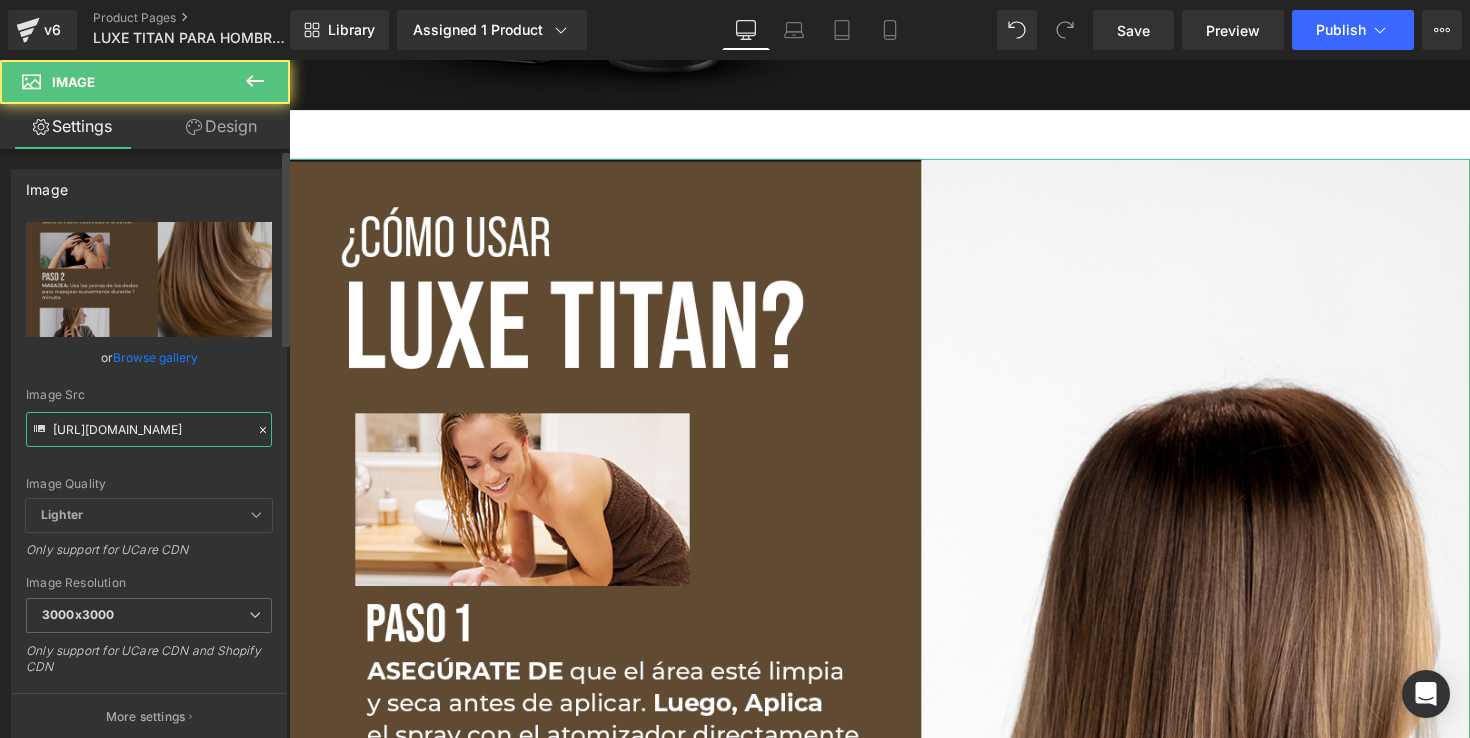 click on "[URL][DOMAIN_NAME]" at bounding box center (149, 429) 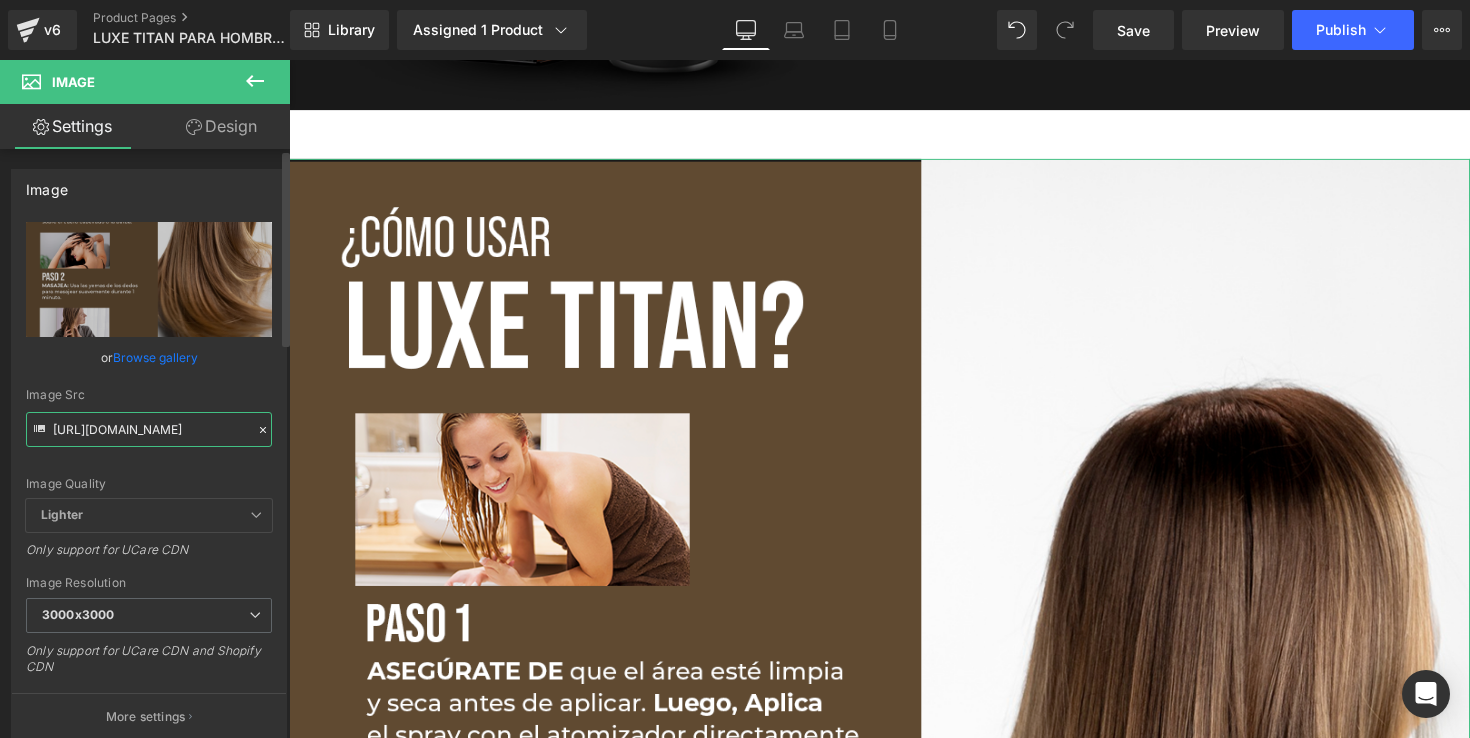 click on "[URL][DOMAIN_NAME]" at bounding box center [149, 429] 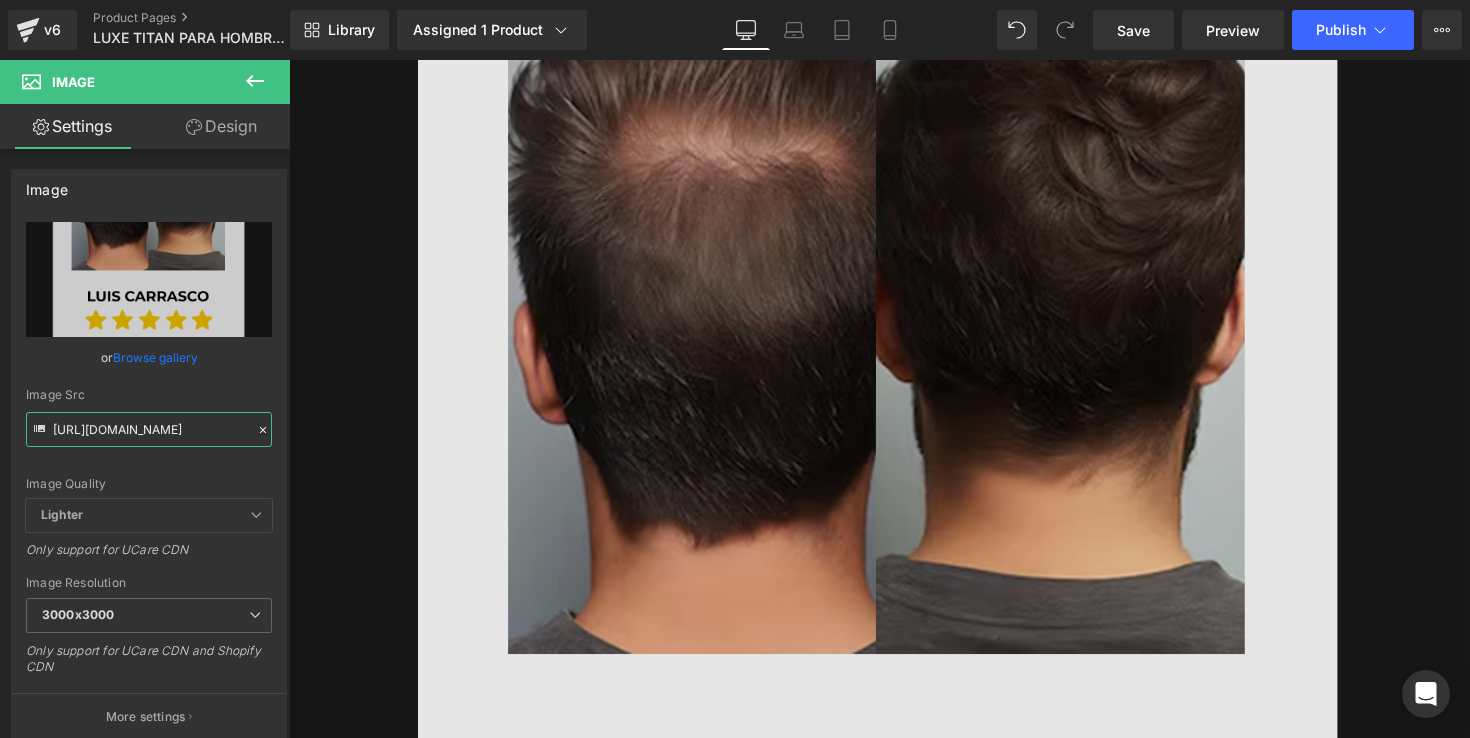 scroll, scrollTop: 5850, scrollLeft: 0, axis: vertical 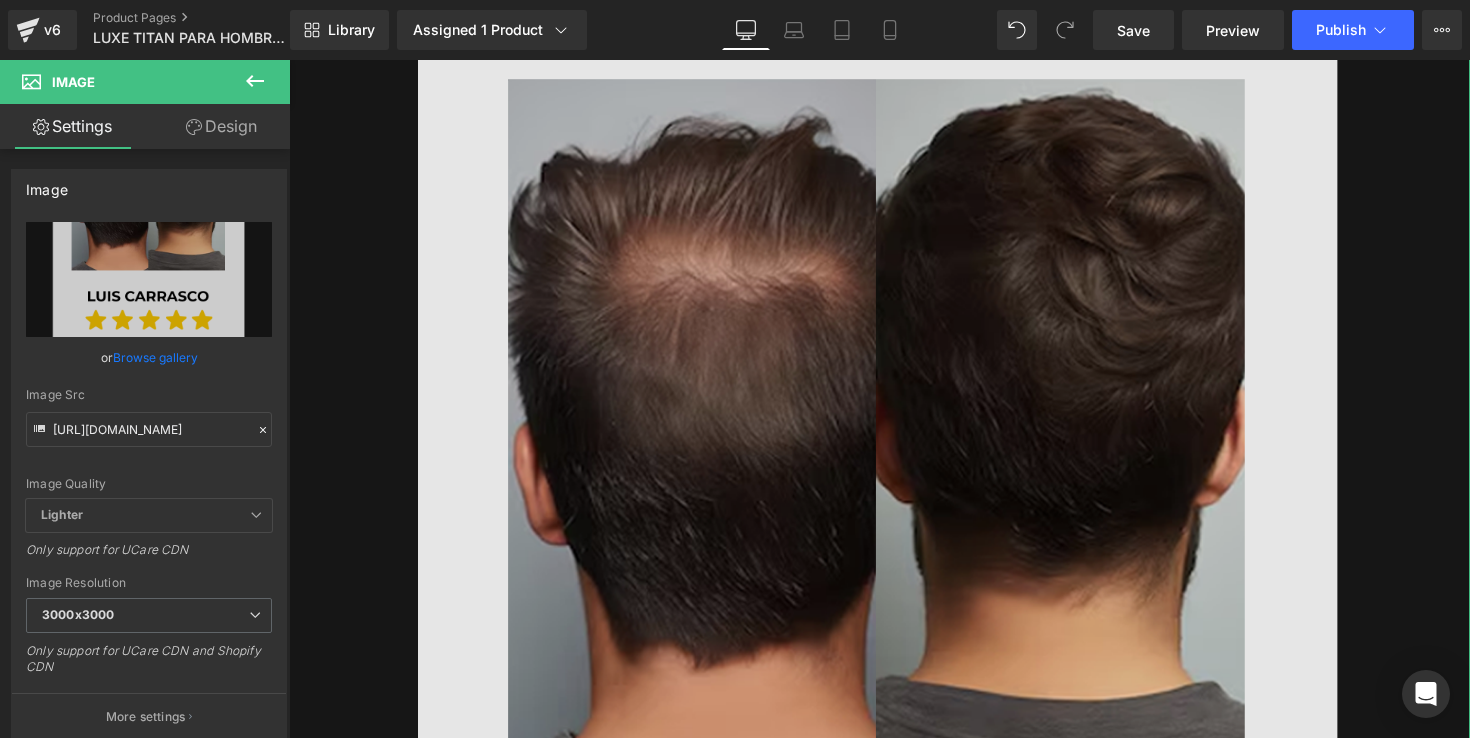 click at bounding box center (894, 837) 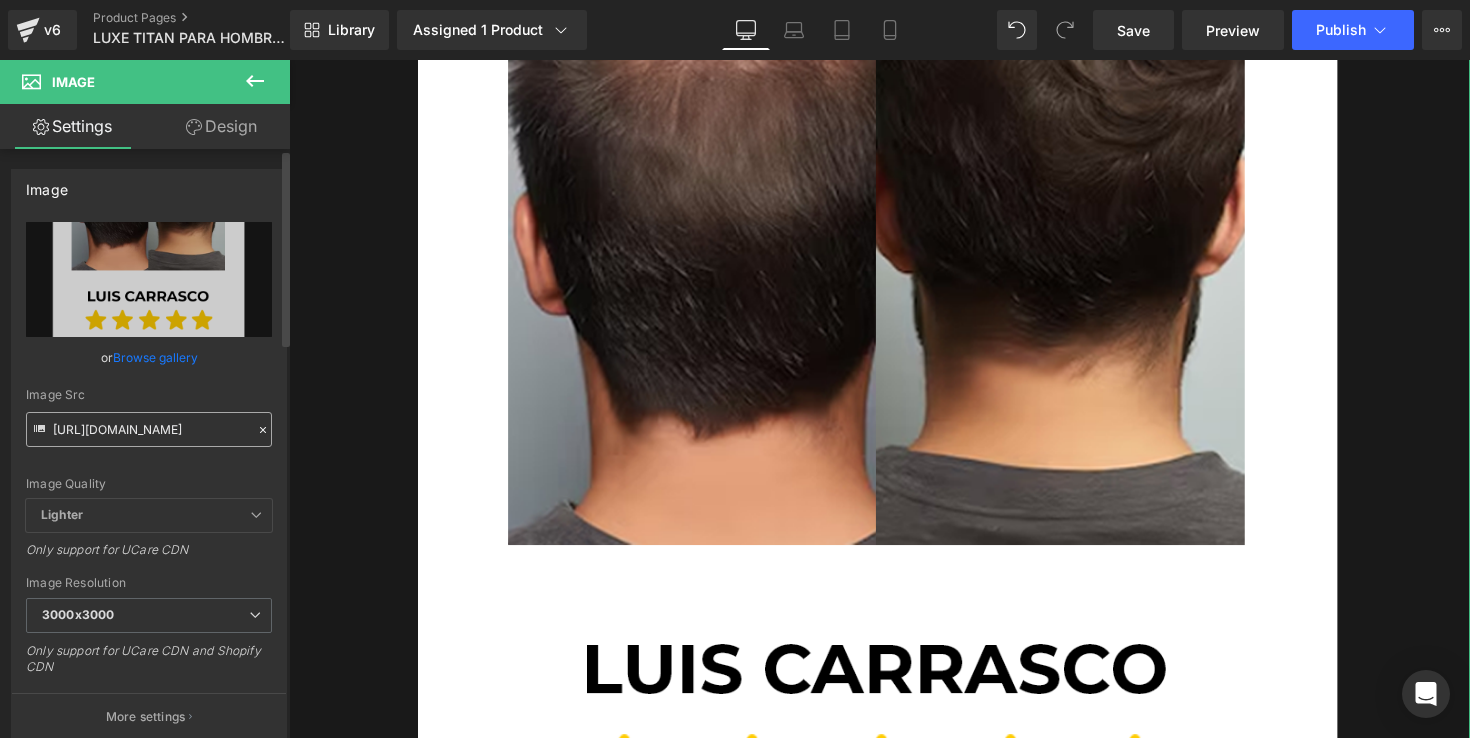 scroll, scrollTop: 5964, scrollLeft: 0, axis: vertical 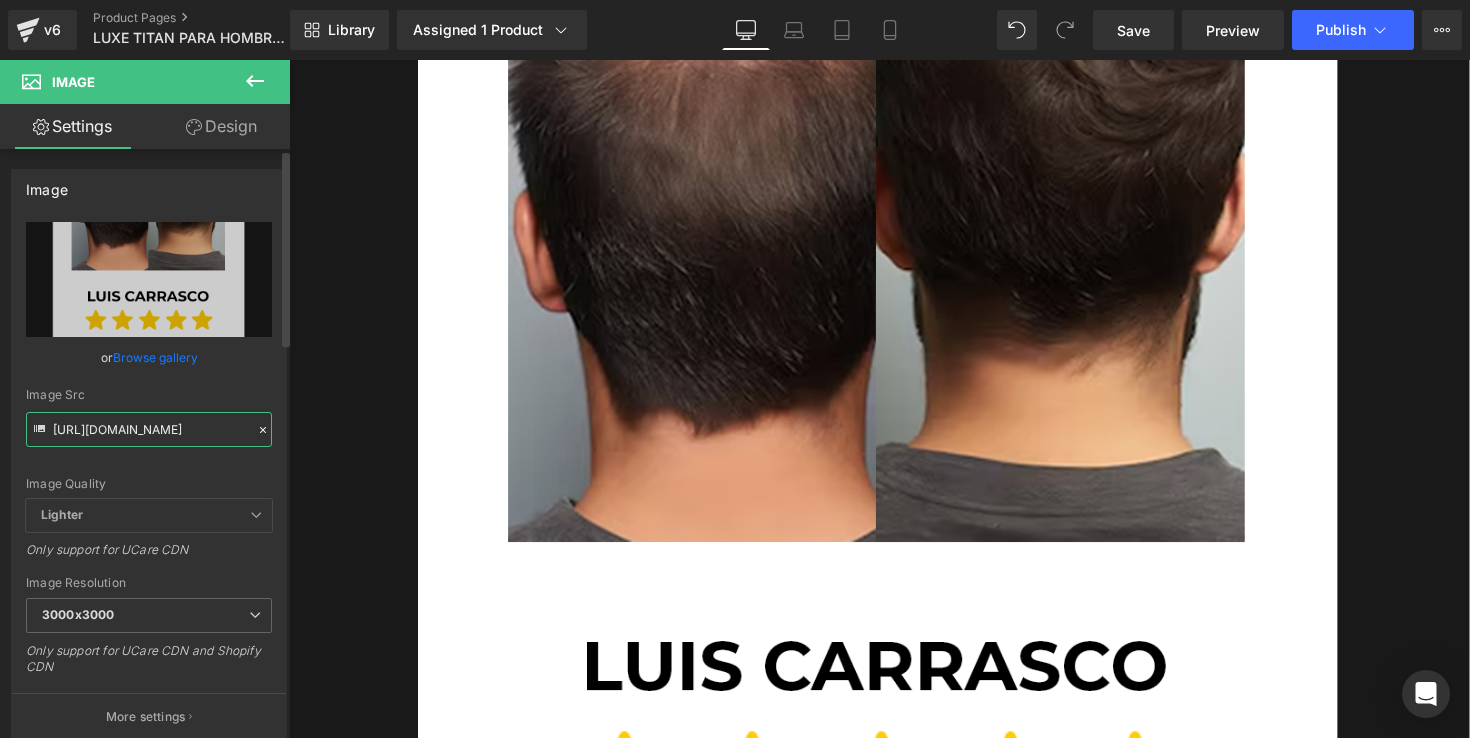 click on "[URL][DOMAIN_NAME]" at bounding box center [149, 429] 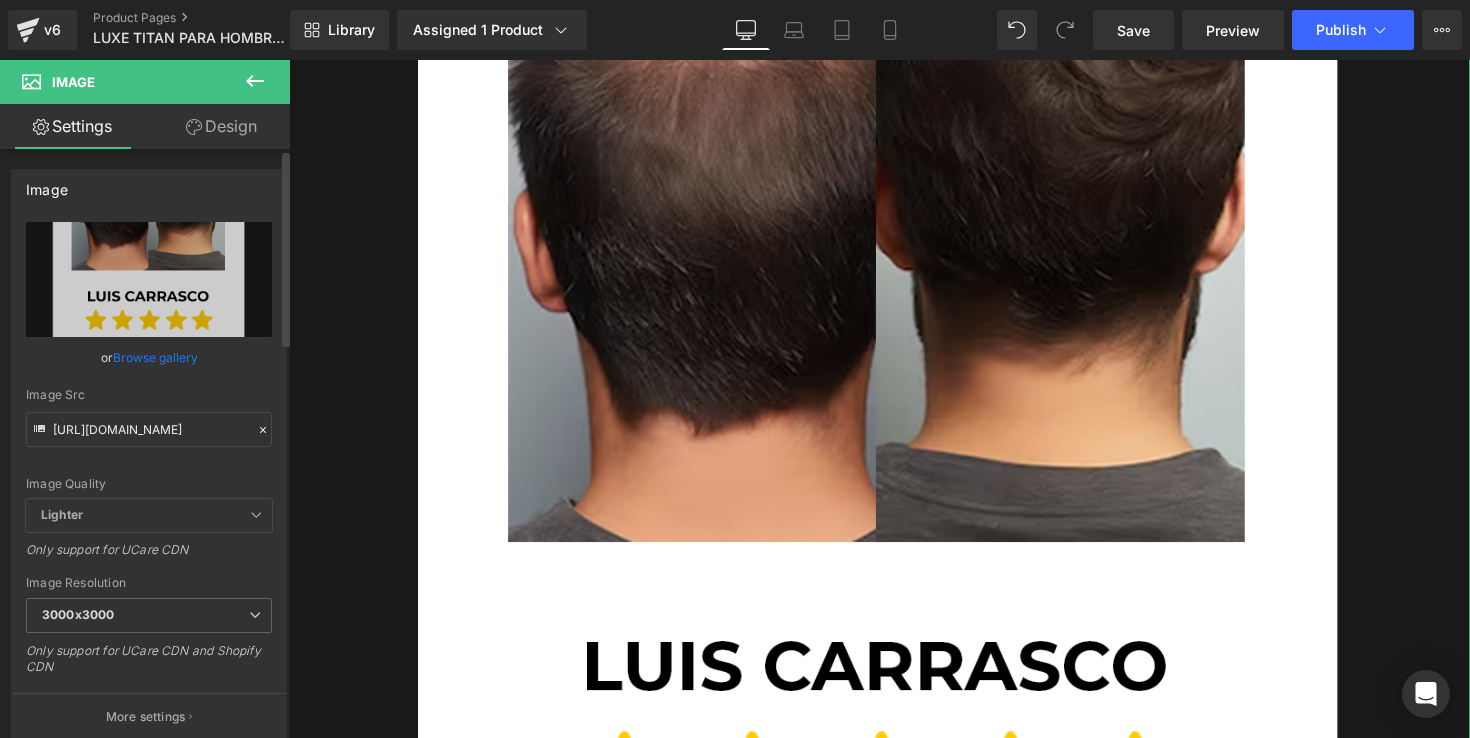 click on "Image Src" at bounding box center (149, 395) 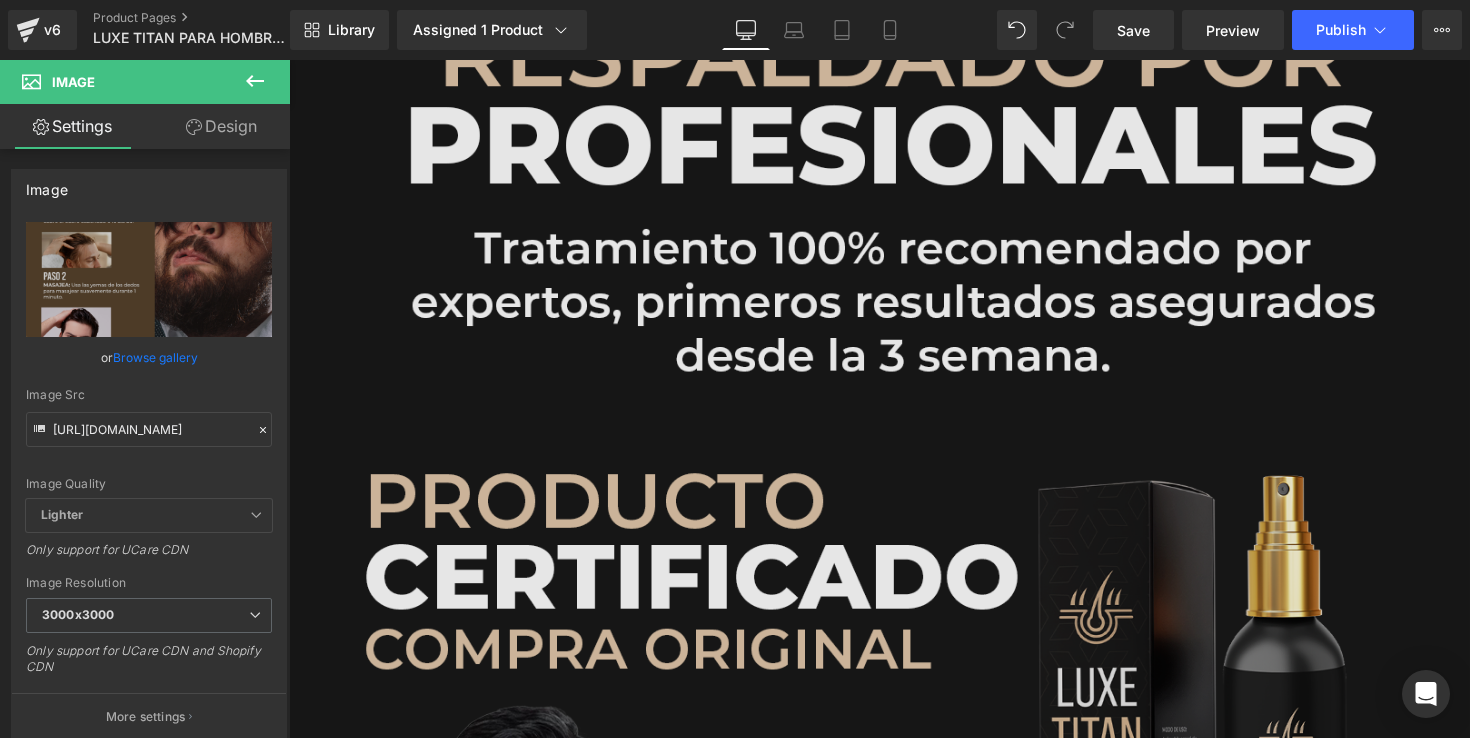 scroll, scrollTop: 7790, scrollLeft: 0, axis: vertical 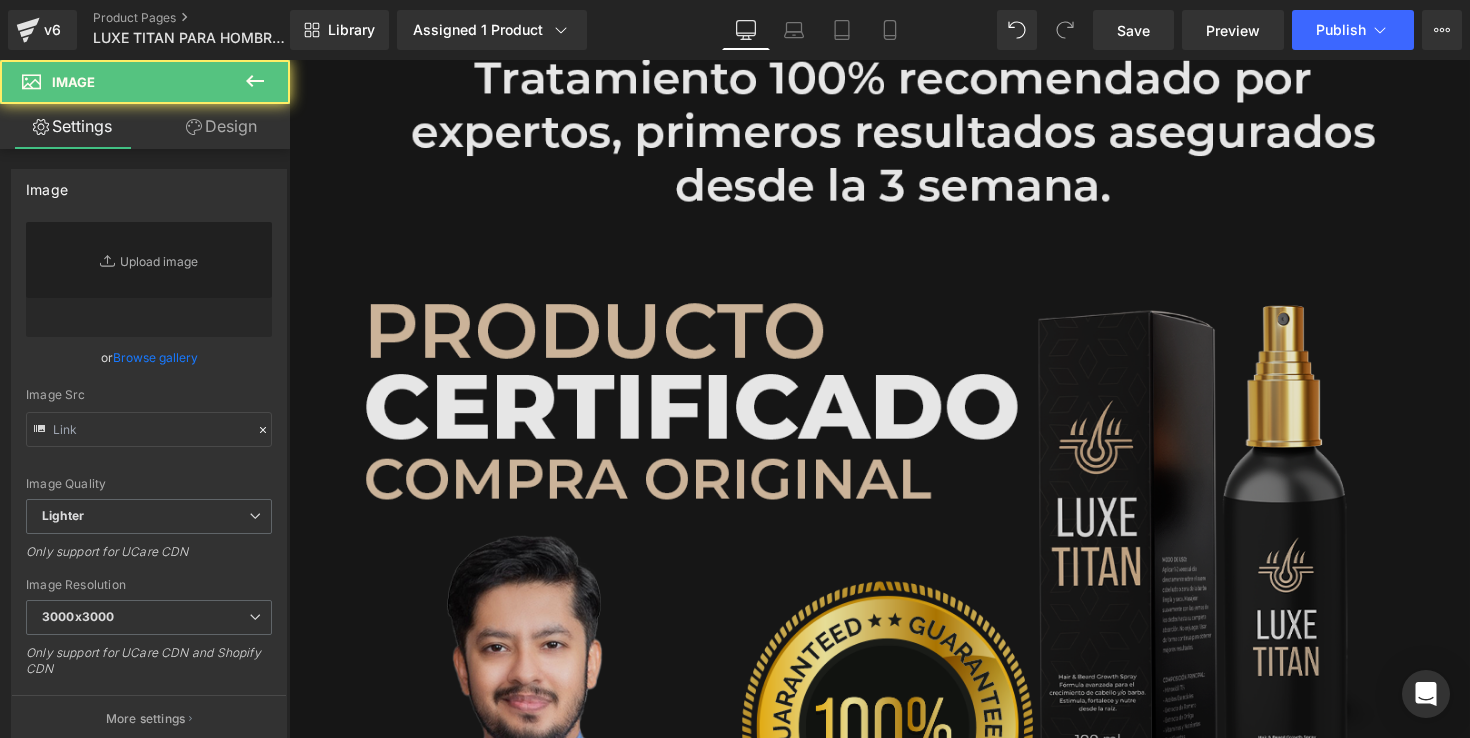 click at bounding box center (894, 637) 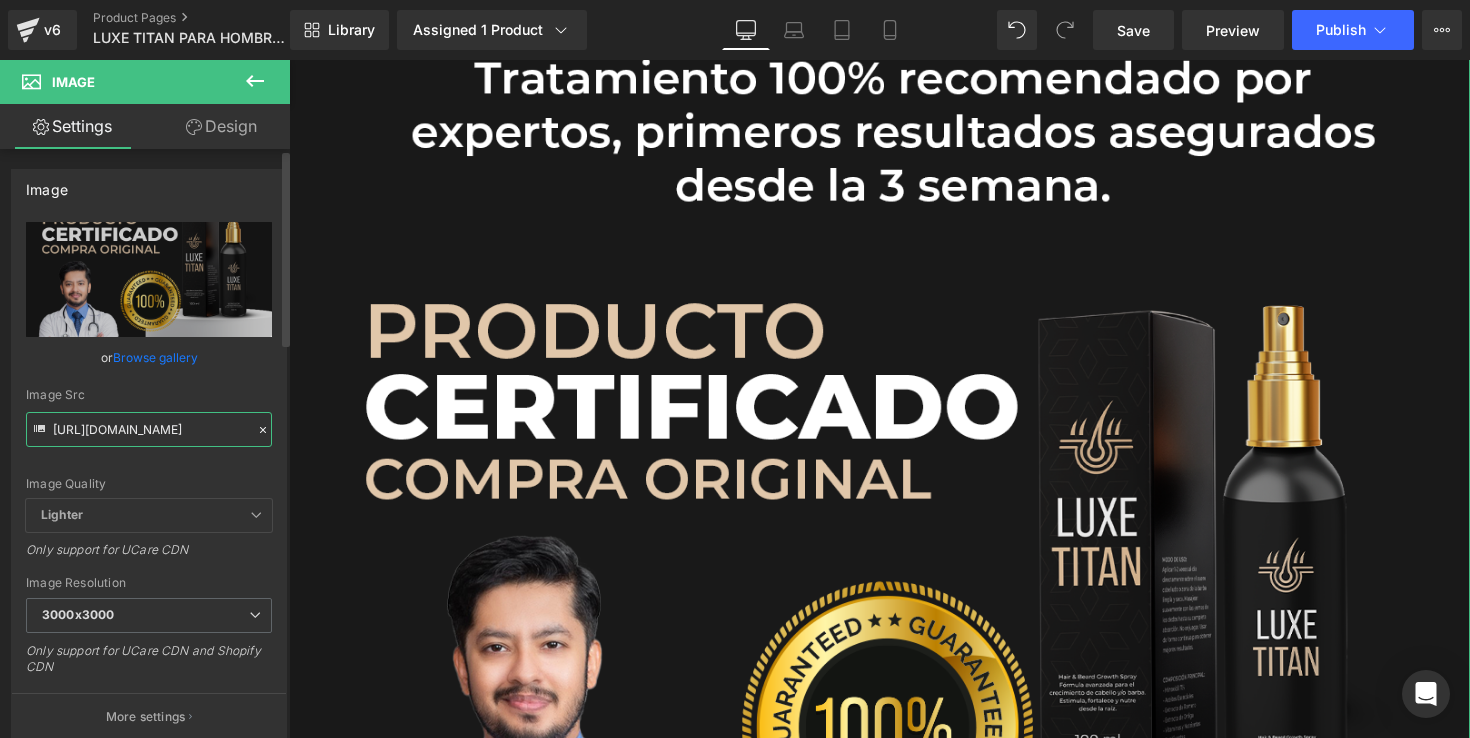click on "[URL][DOMAIN_NAME]" at bounding box center (149, 429) 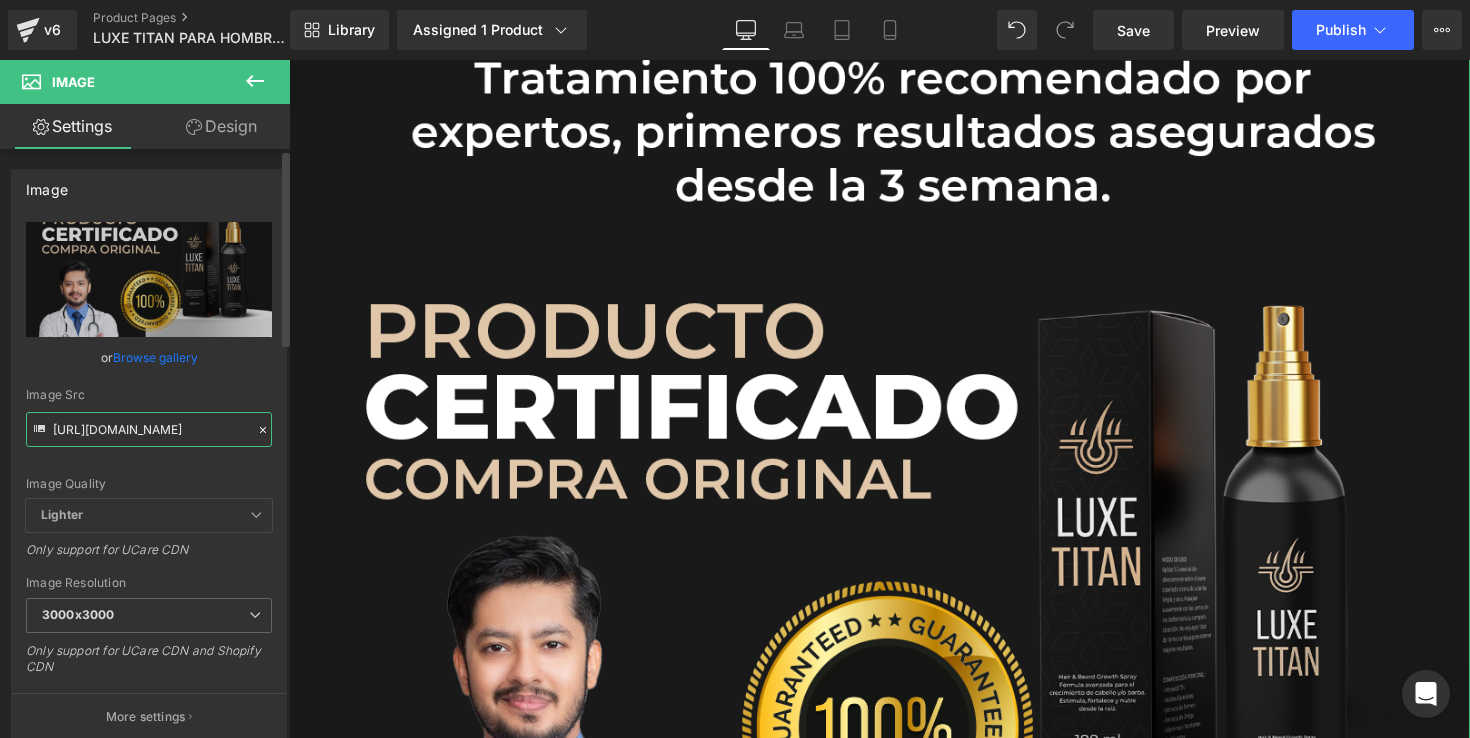 click on "[URL][DOMAIN_NAME]" at bounding box center [149, 429] 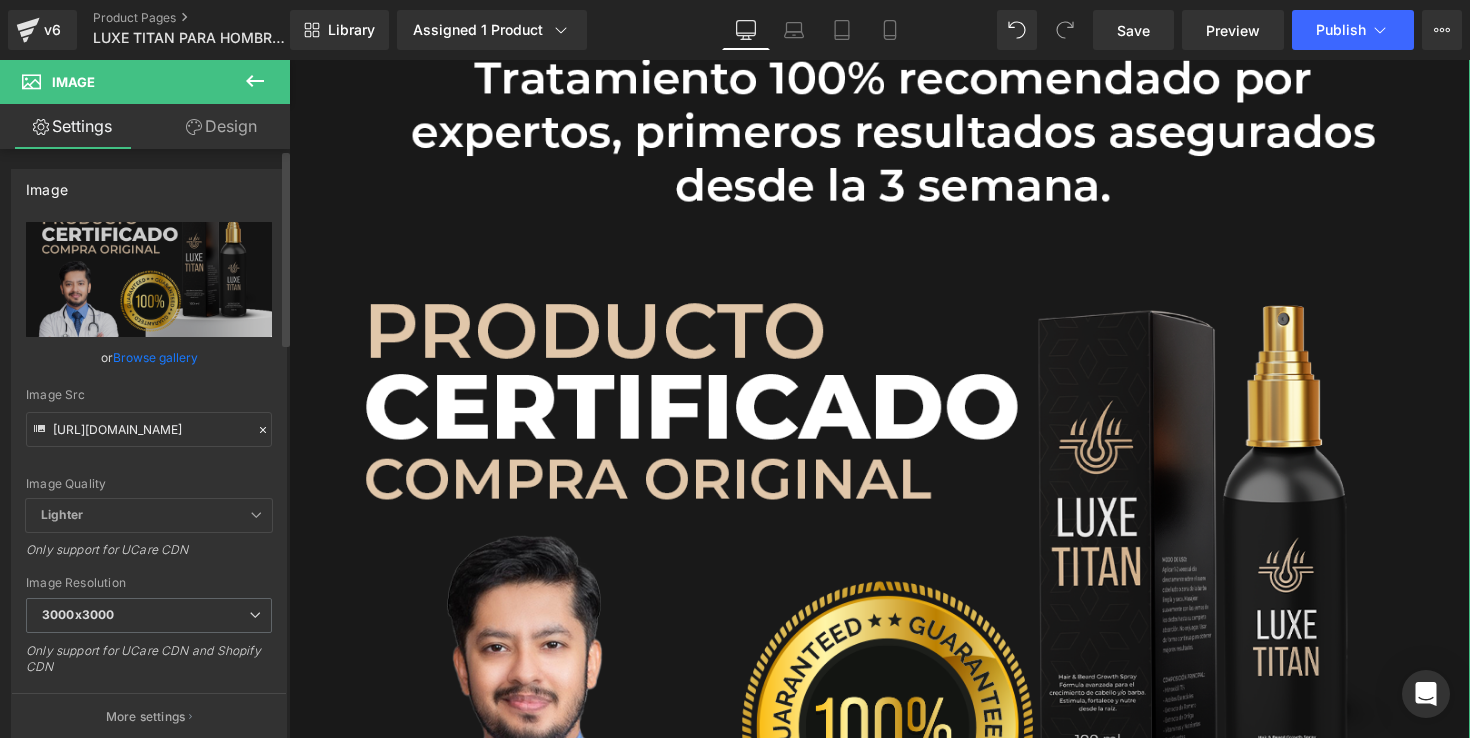 click on "Image Src [URL][DOMAIN_NAME]" at bounding box center [149, 417] 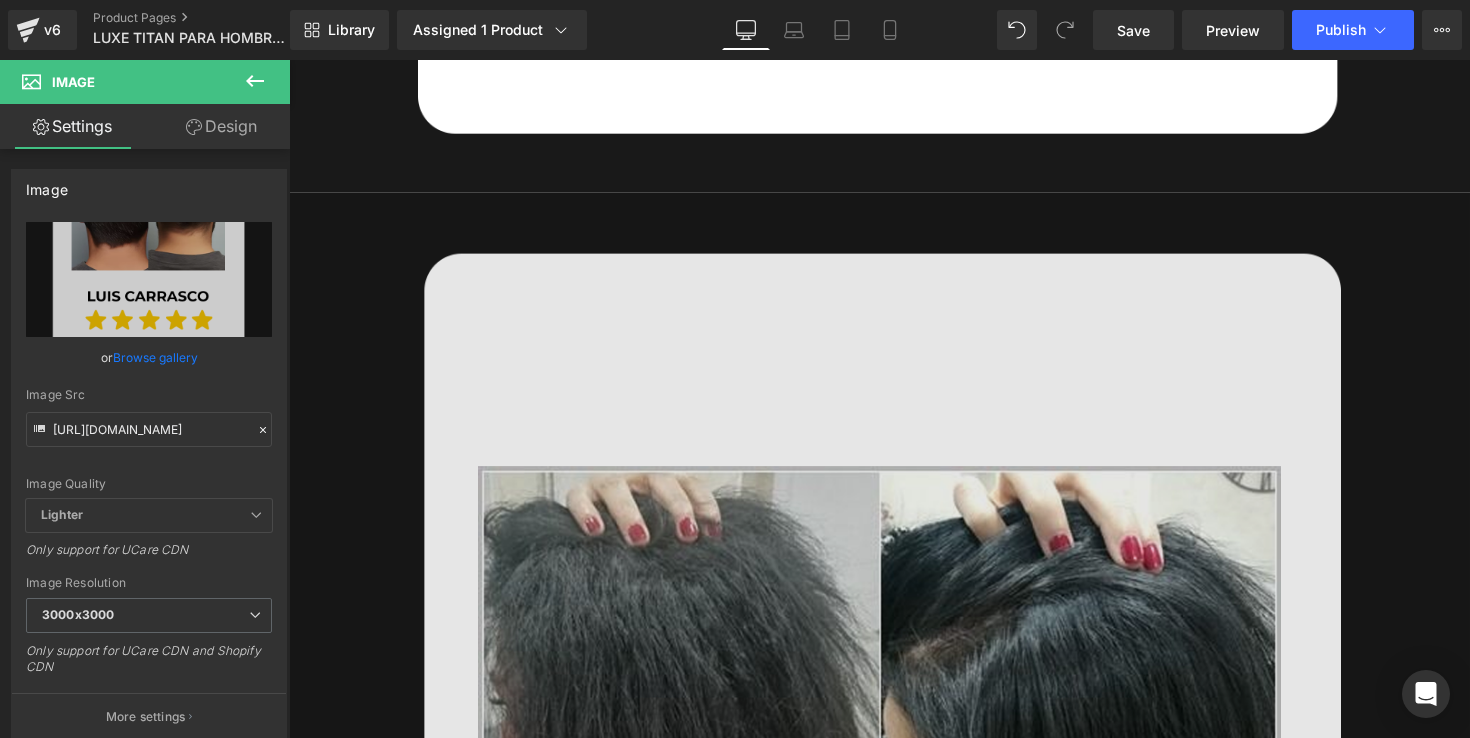 scroll, scrollTop: 9163, scrollLeft: 0, axis: vertical 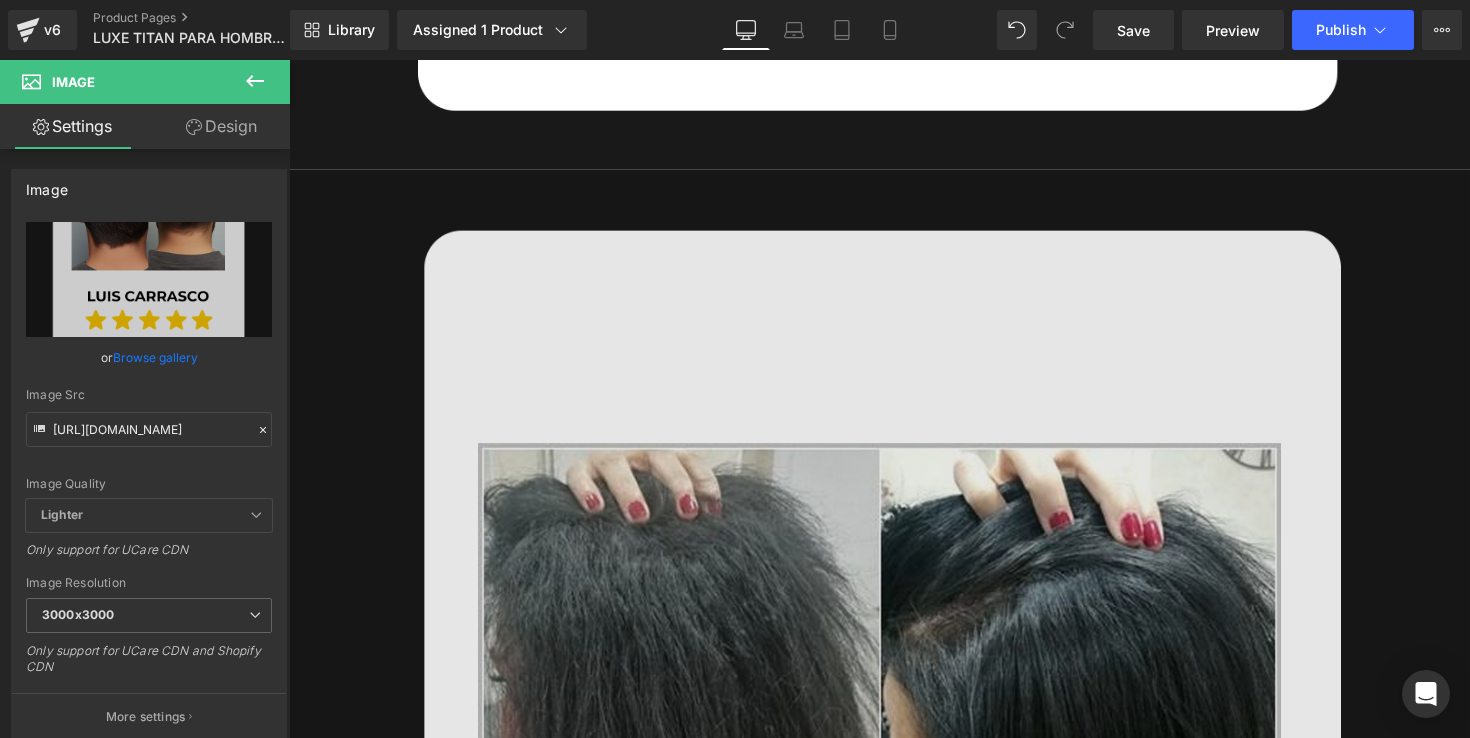 click at bounding box center [894, 1079] 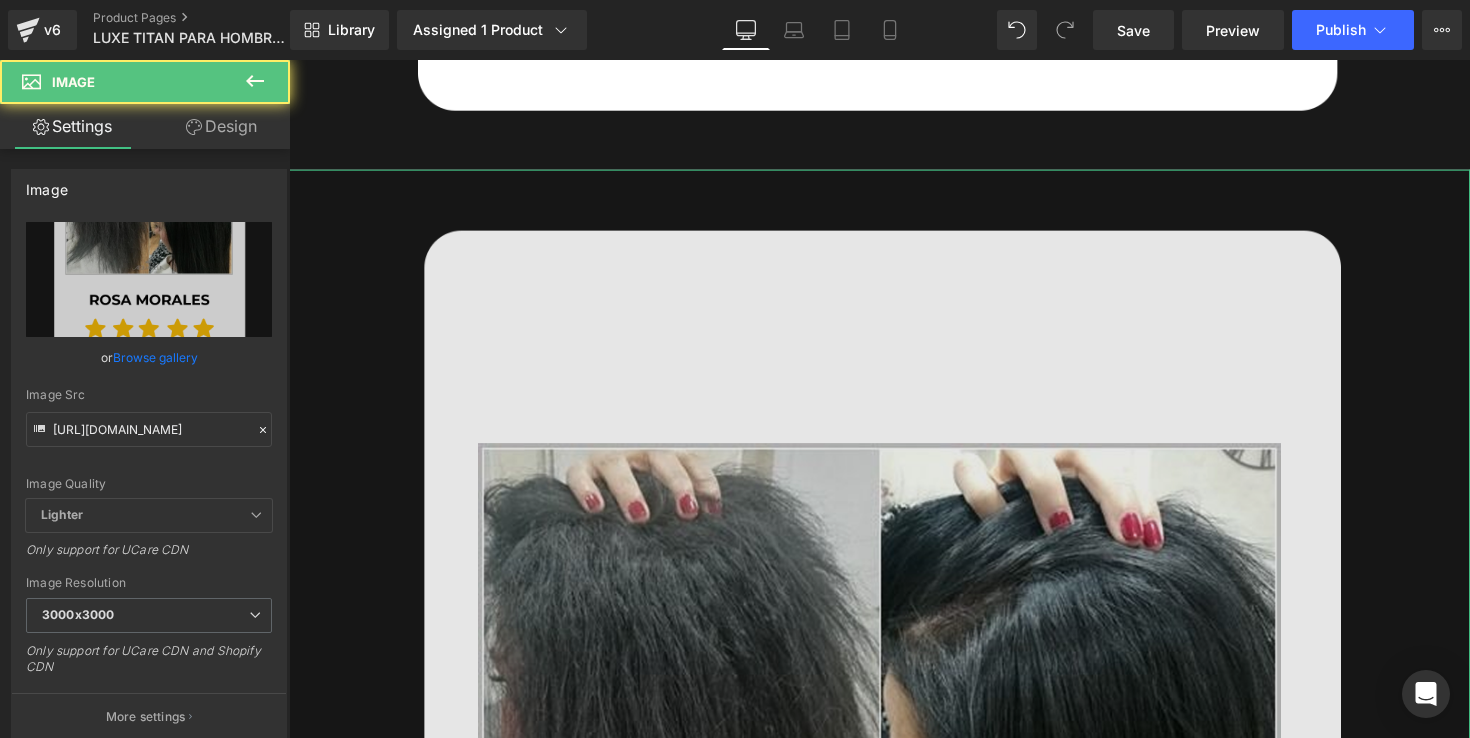 click at bounding box center (894, 1079) 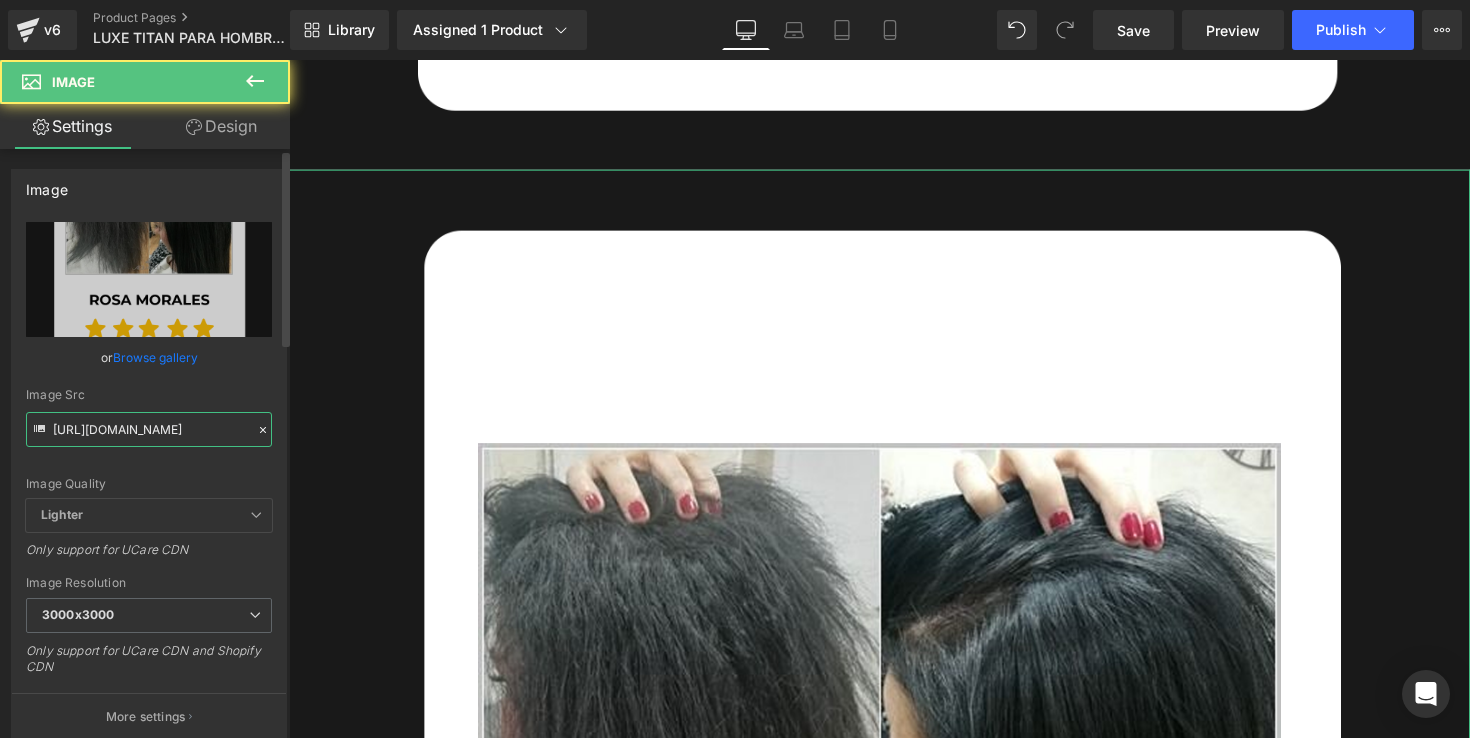 click on "[URL][DOMAIN_NAME]" at bounding box center [149, 429] 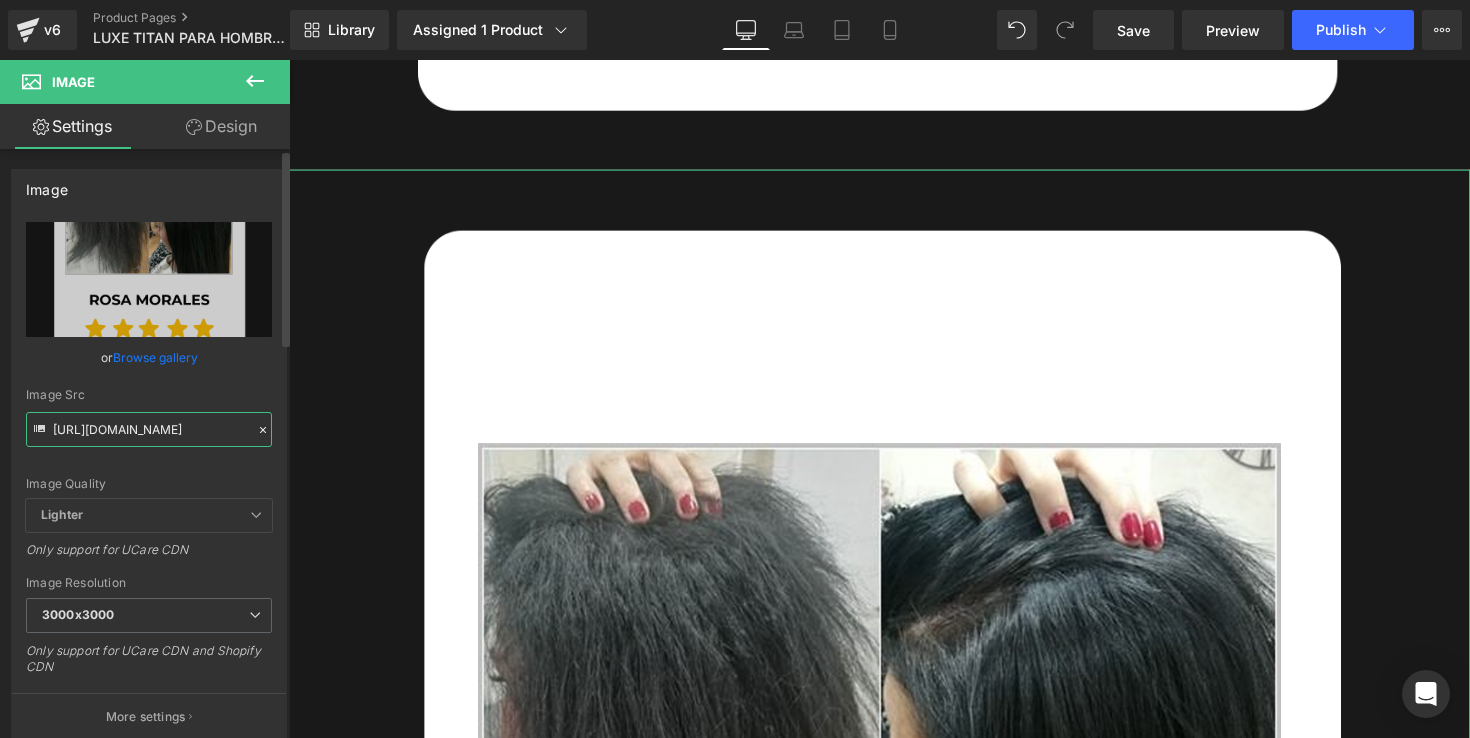 click on "[URL][DOMAIN_NAME]" at bounding box center [149, 429] 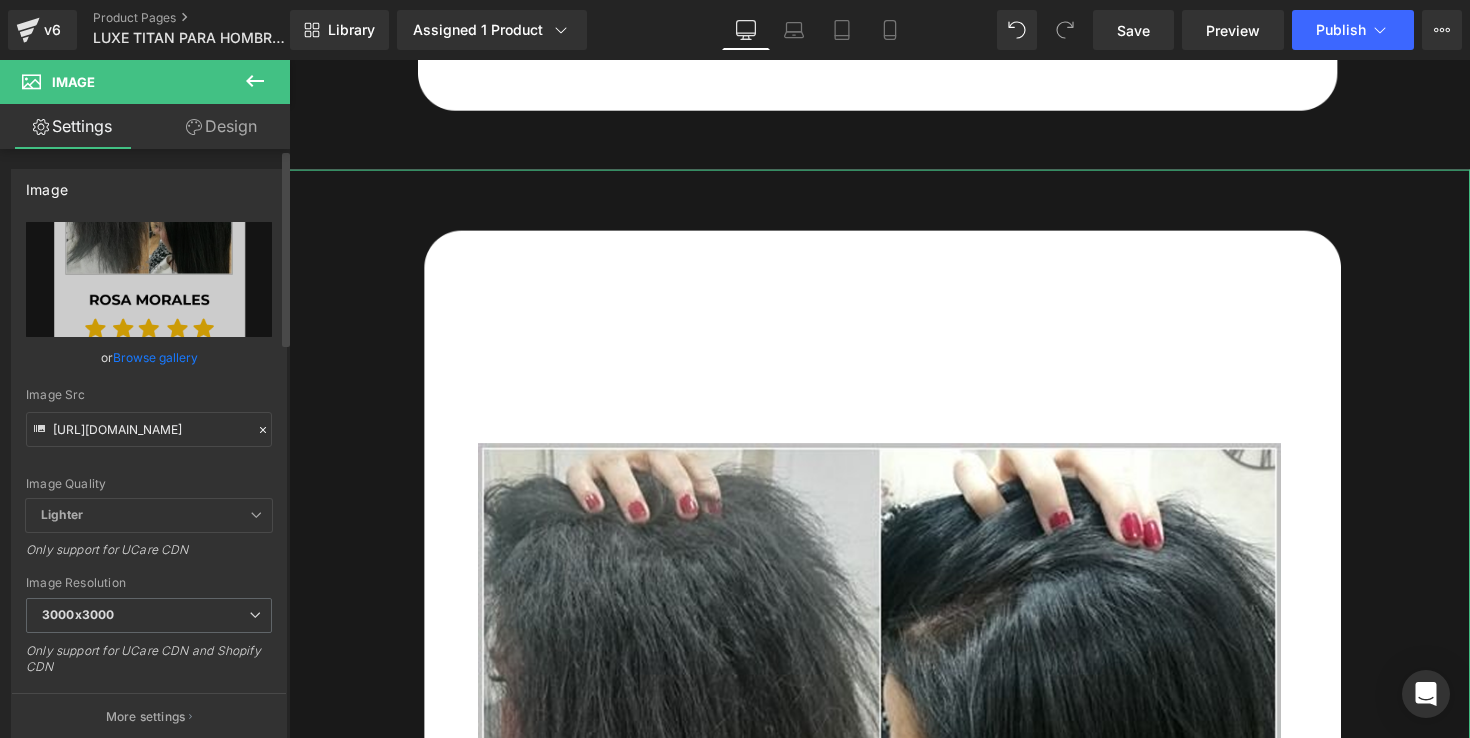 click on "Image Src" at bounding box center [149, 395] 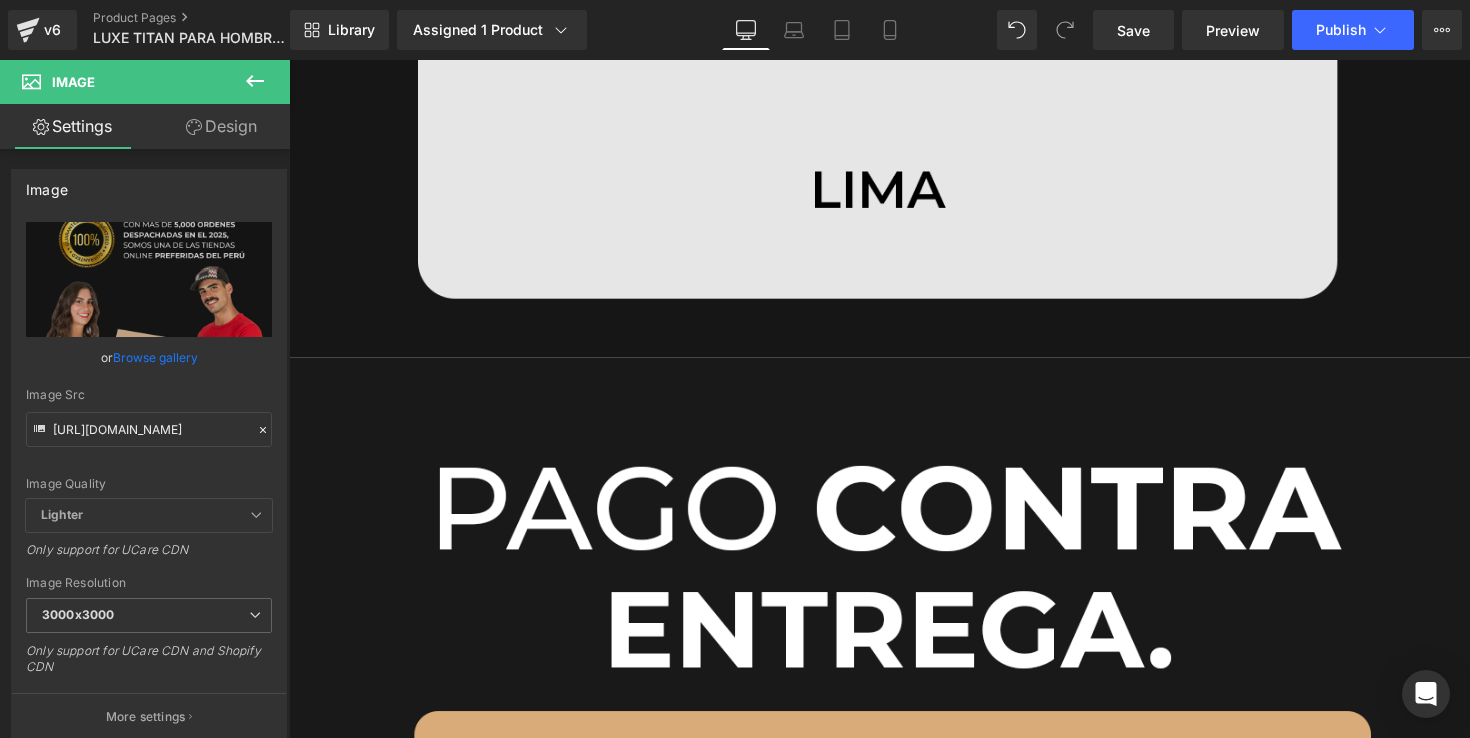 scroll, scrollTop: 8987, scrollLeft: 0, axis: vertical 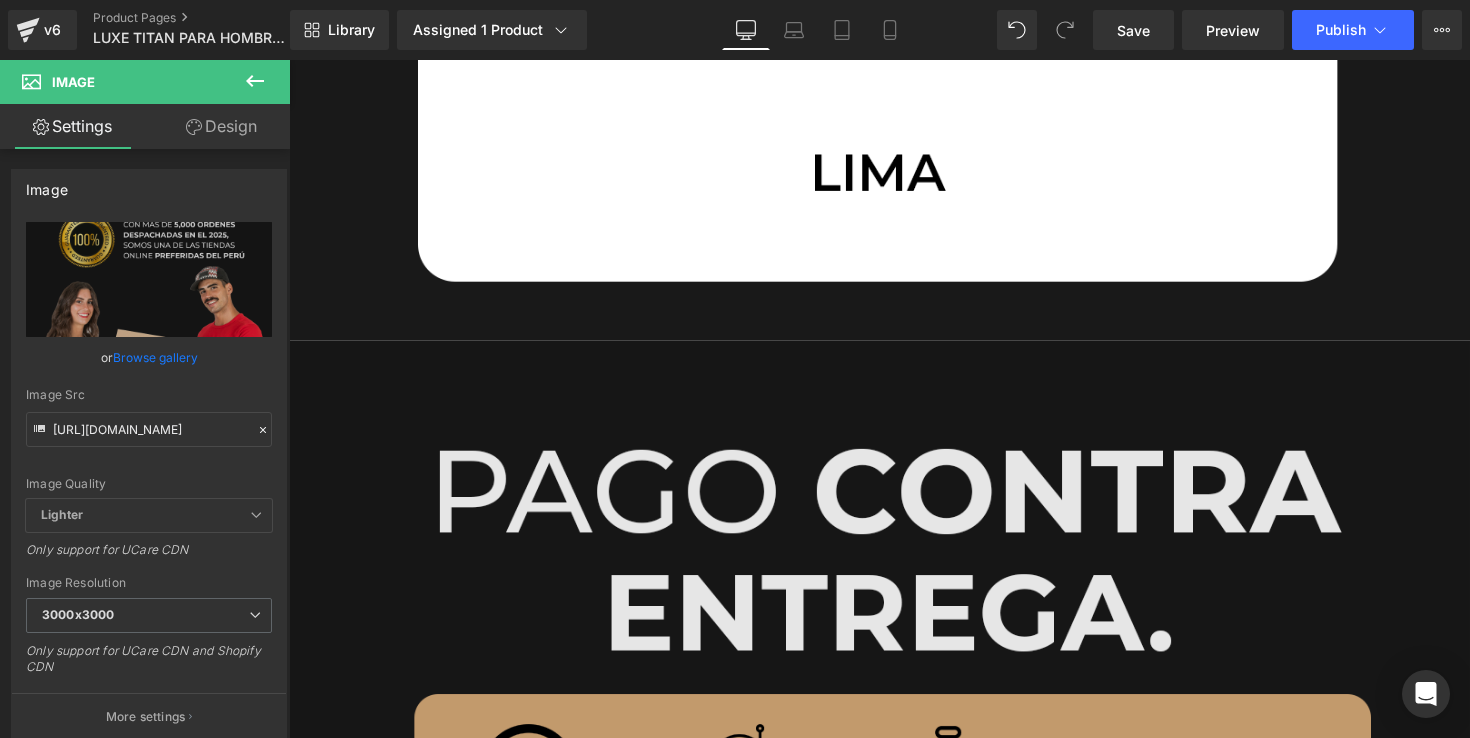 click at bounding box center (894, 1255) 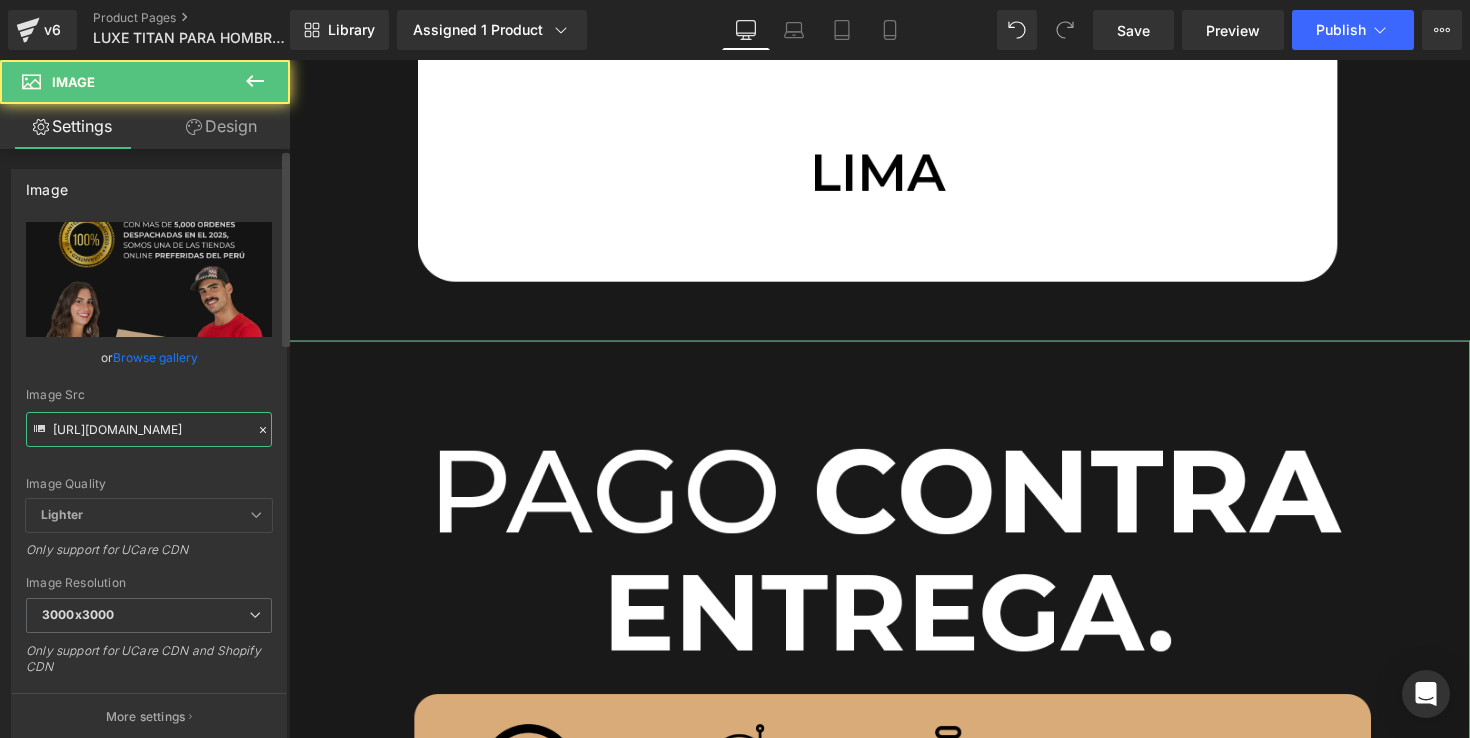 click on "[URL][DOMAIN_NAME]" at bounding box center [149, 429] 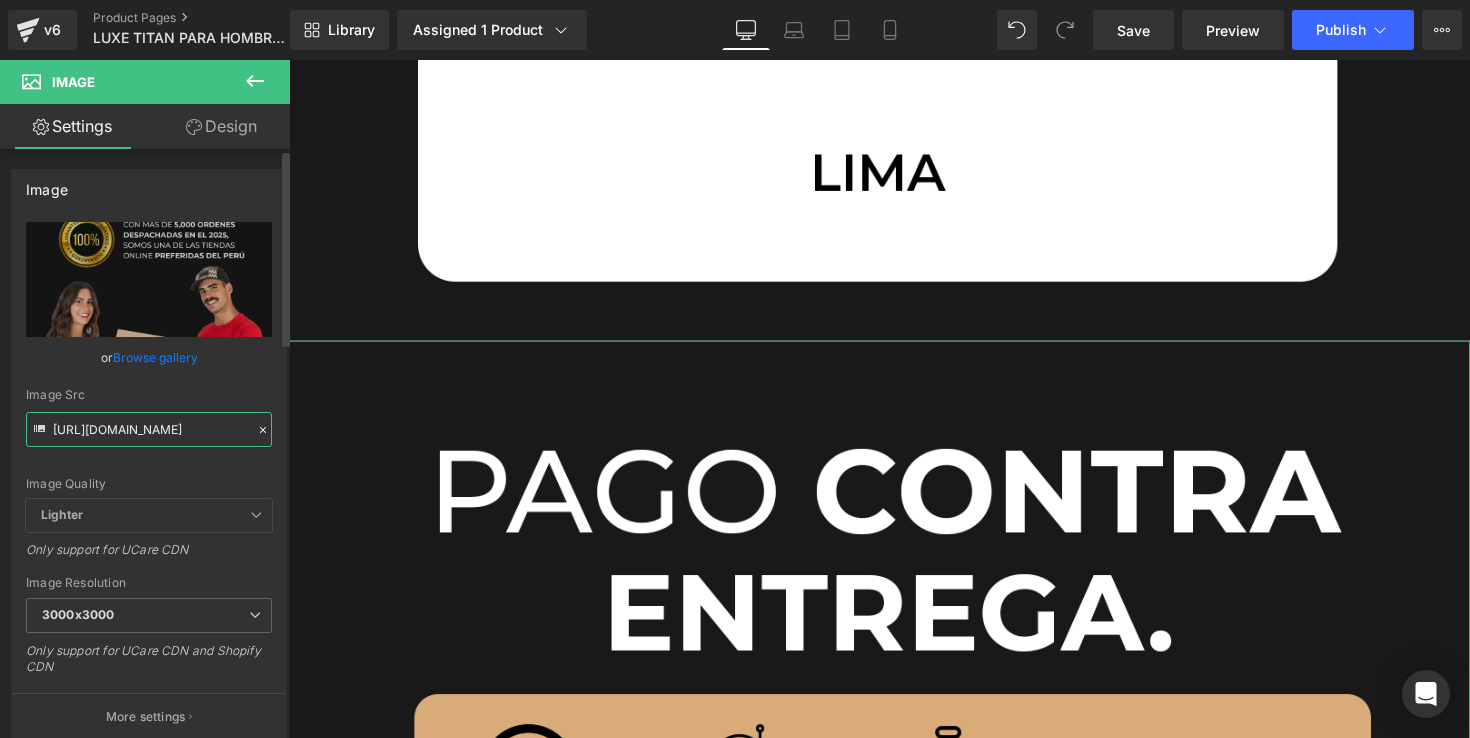 drag, startPoint x: 148, startPoint y: 430, endPoint x: 260, endPoint y: 388, distance: 119.61605 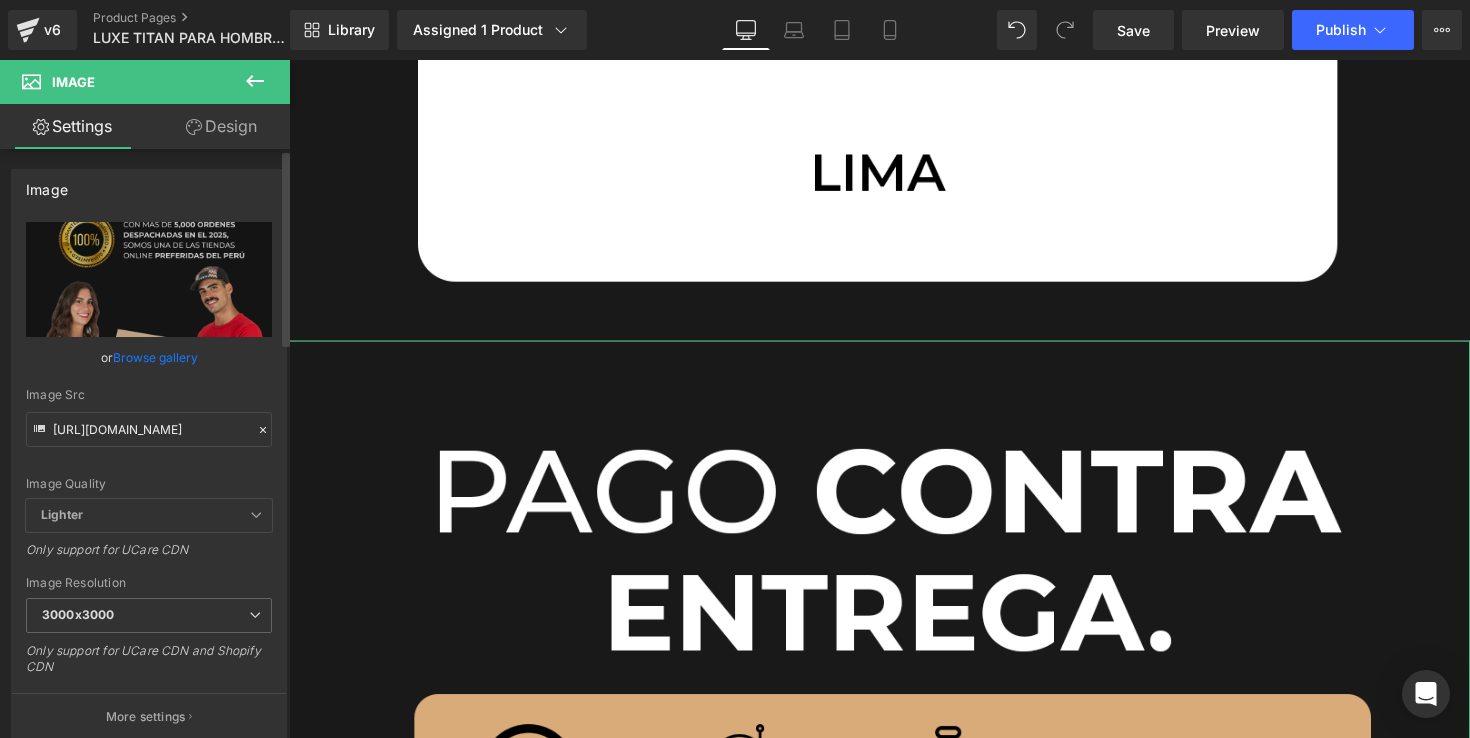 scroll, scrollTop: 0, scrollLeft: 0, axis: both 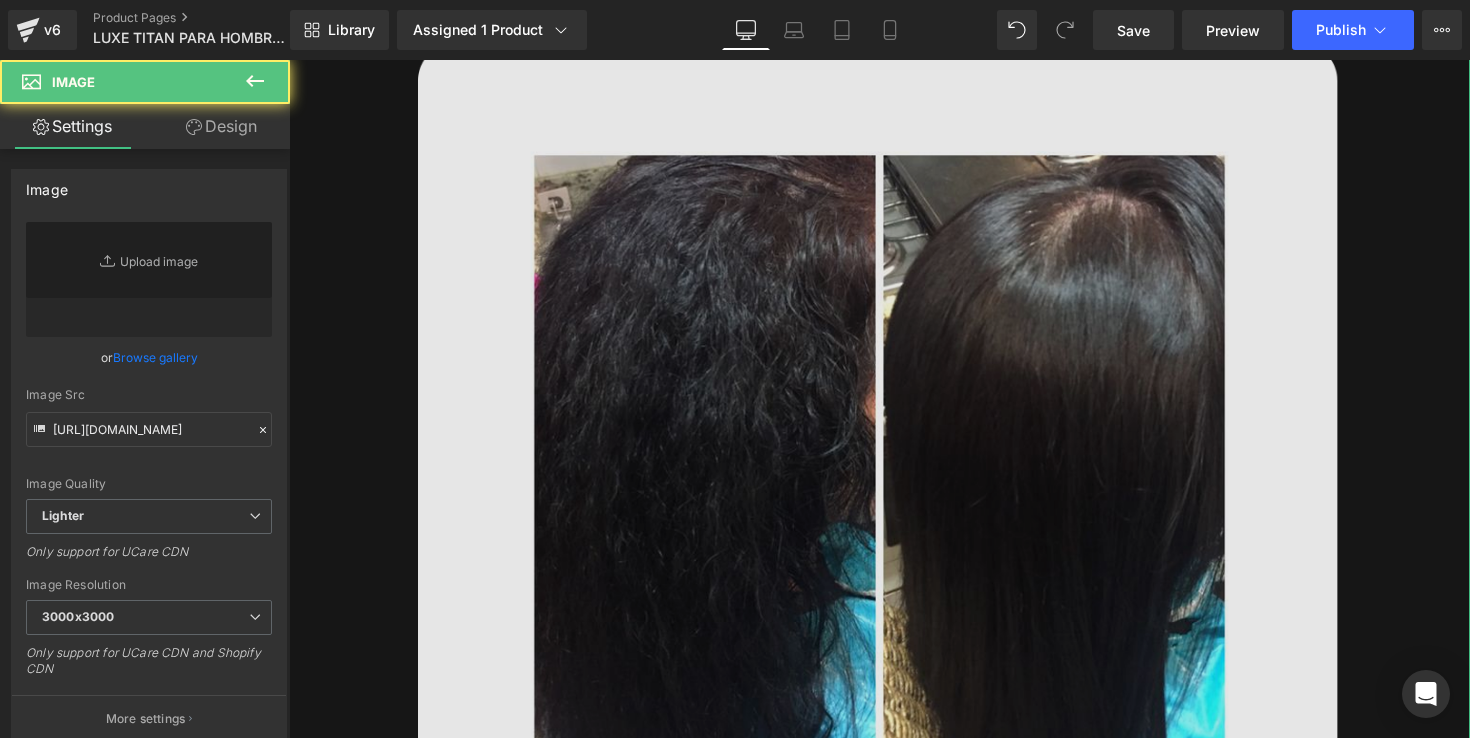 click at bounding box center (894, 891) 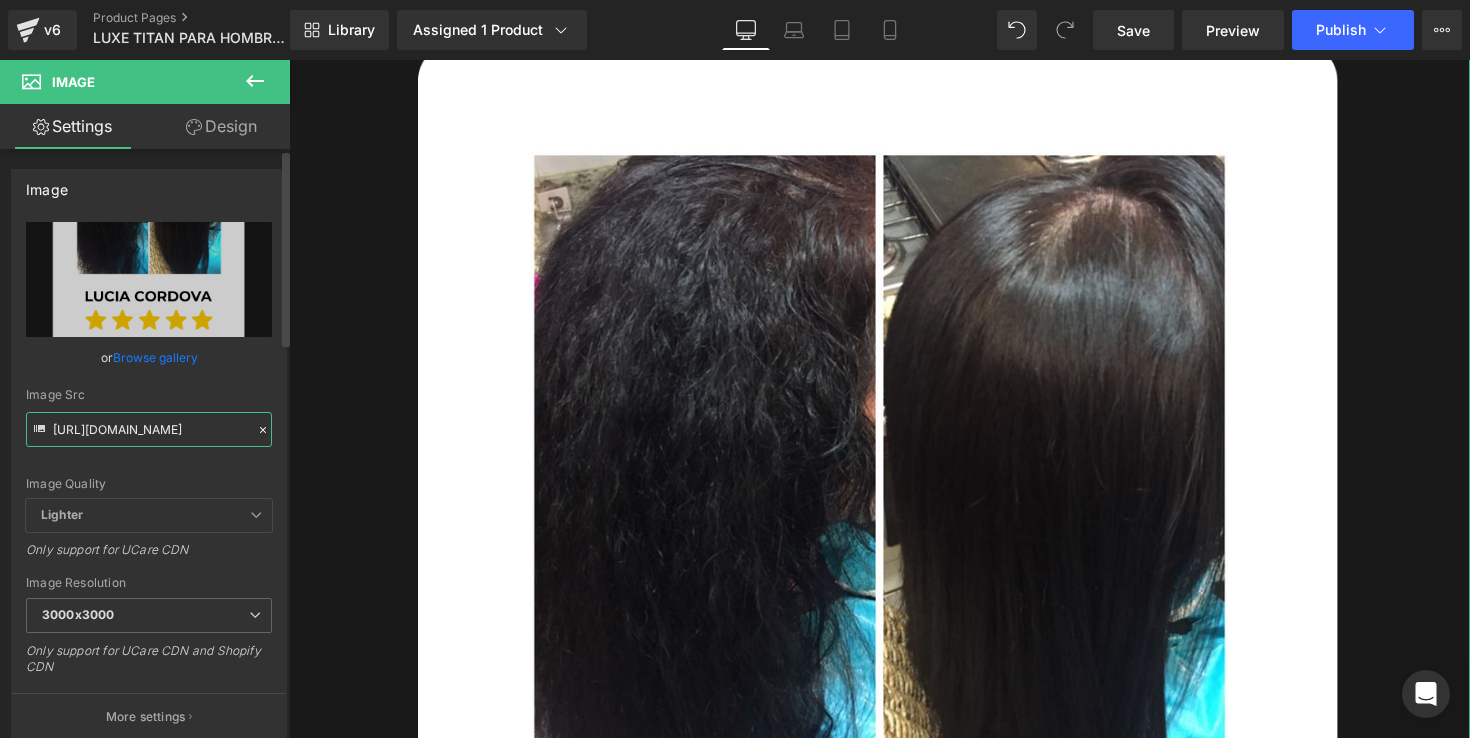 click on "[URL][DOMAIN_NAME]" at bounding box center (149, 429) 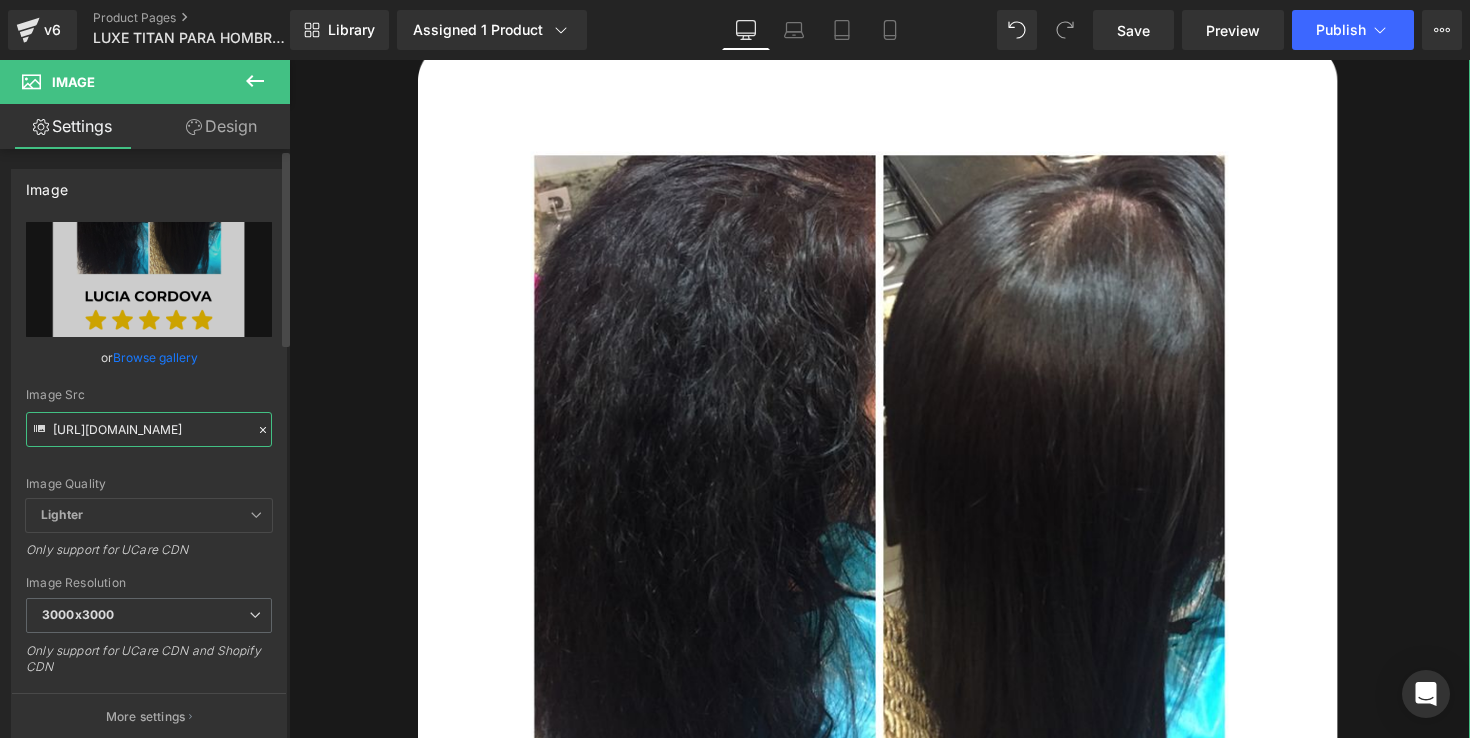 click on "[URL][DOMAIN_NAME]" at bounding box center (149, 429) 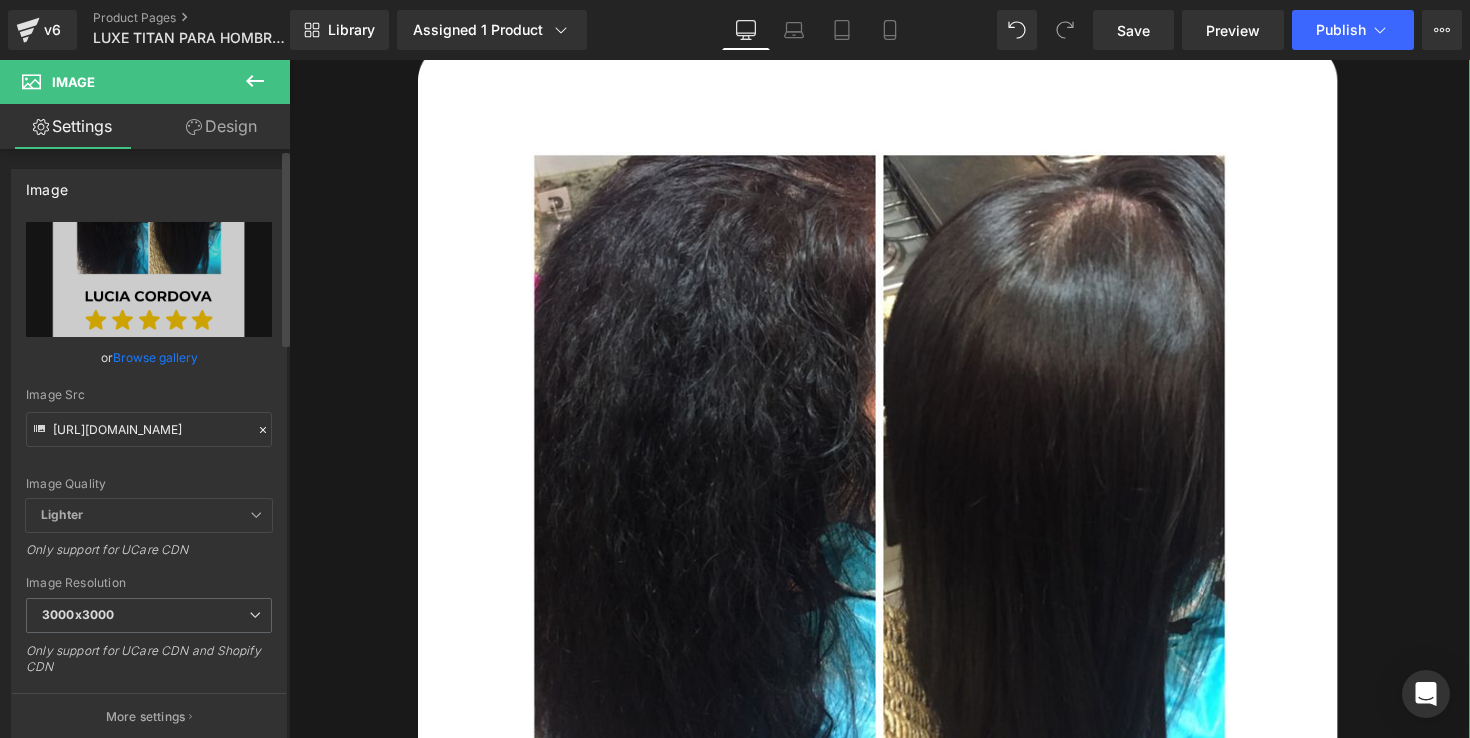 scroll, scrollTop: 0, scrollLeft: 0, axis: both 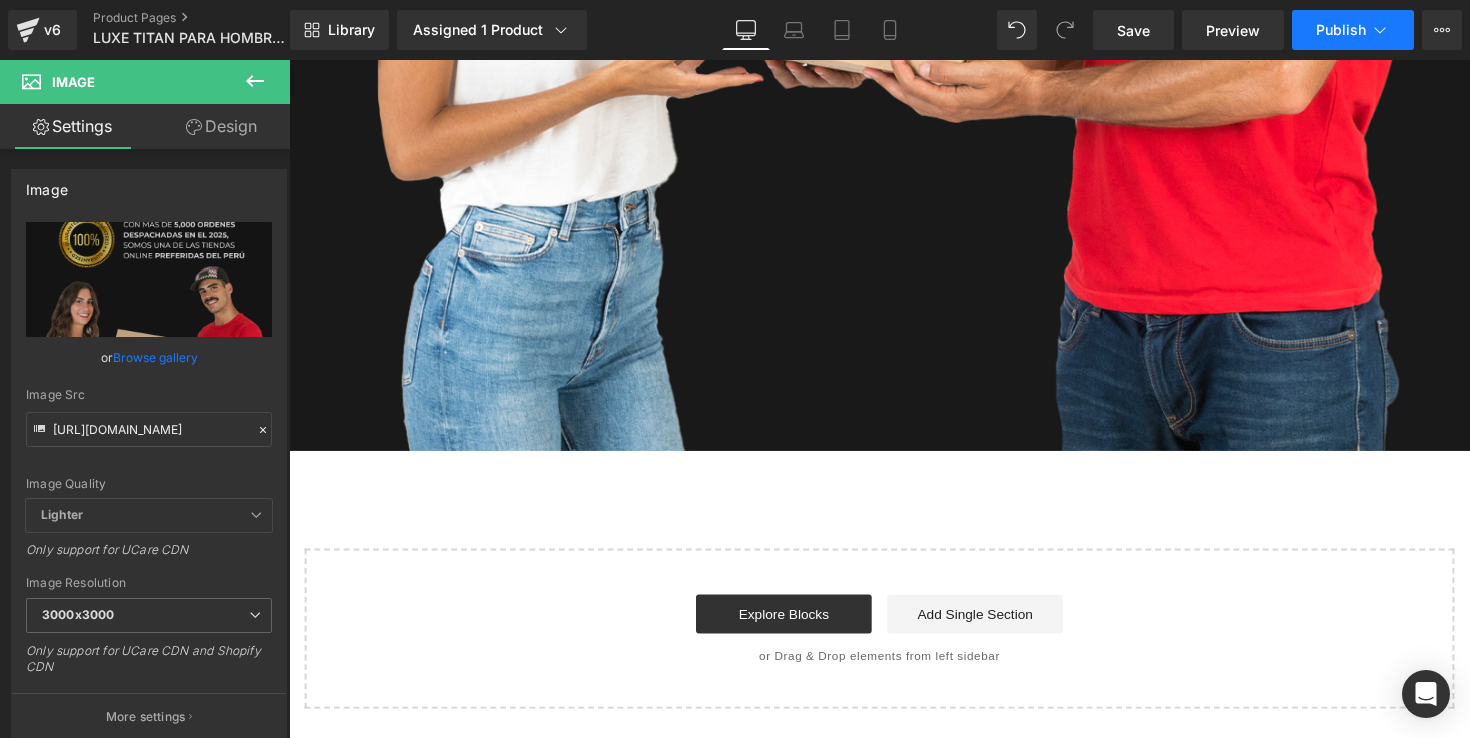 click on "Publish" at bounding box center (1341, 30) 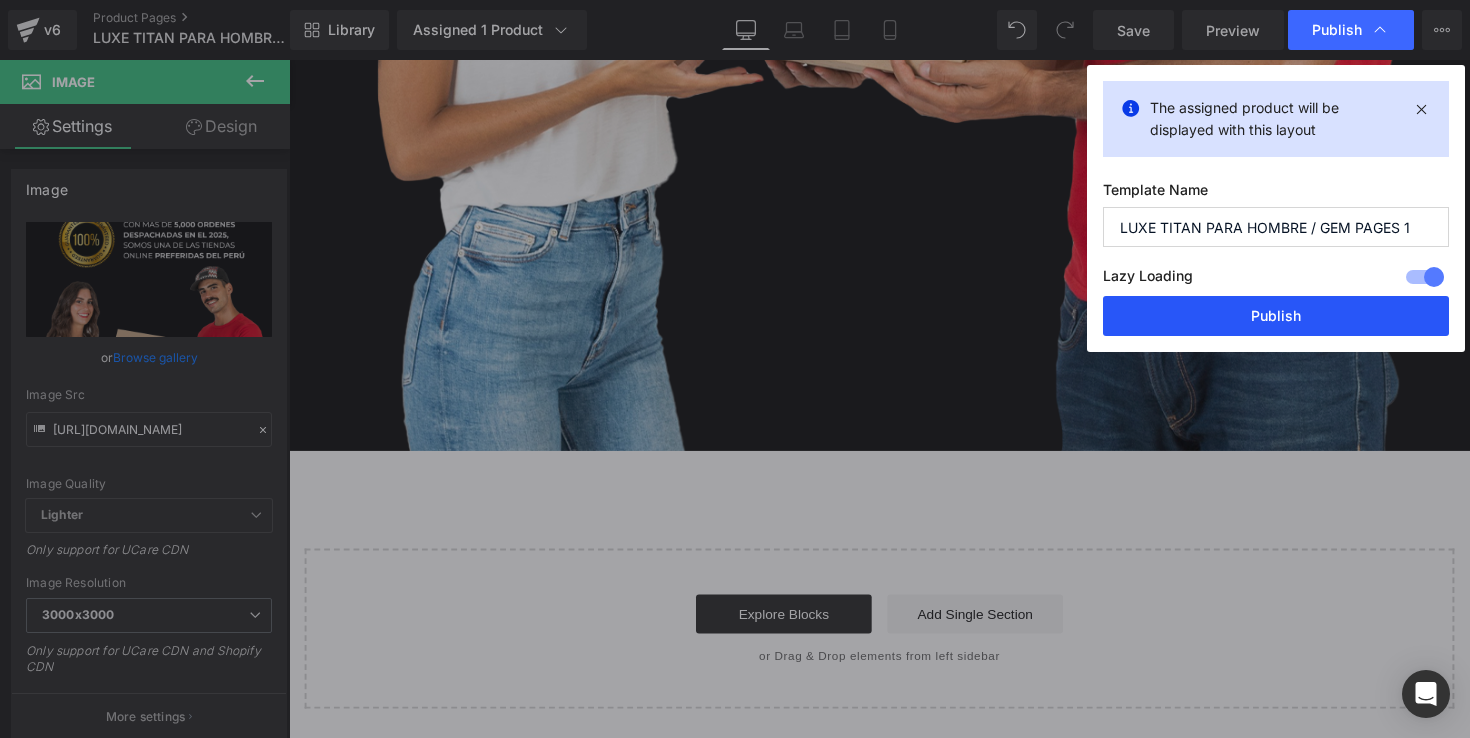 click on "Publish" at bounding box center [1276, 316] 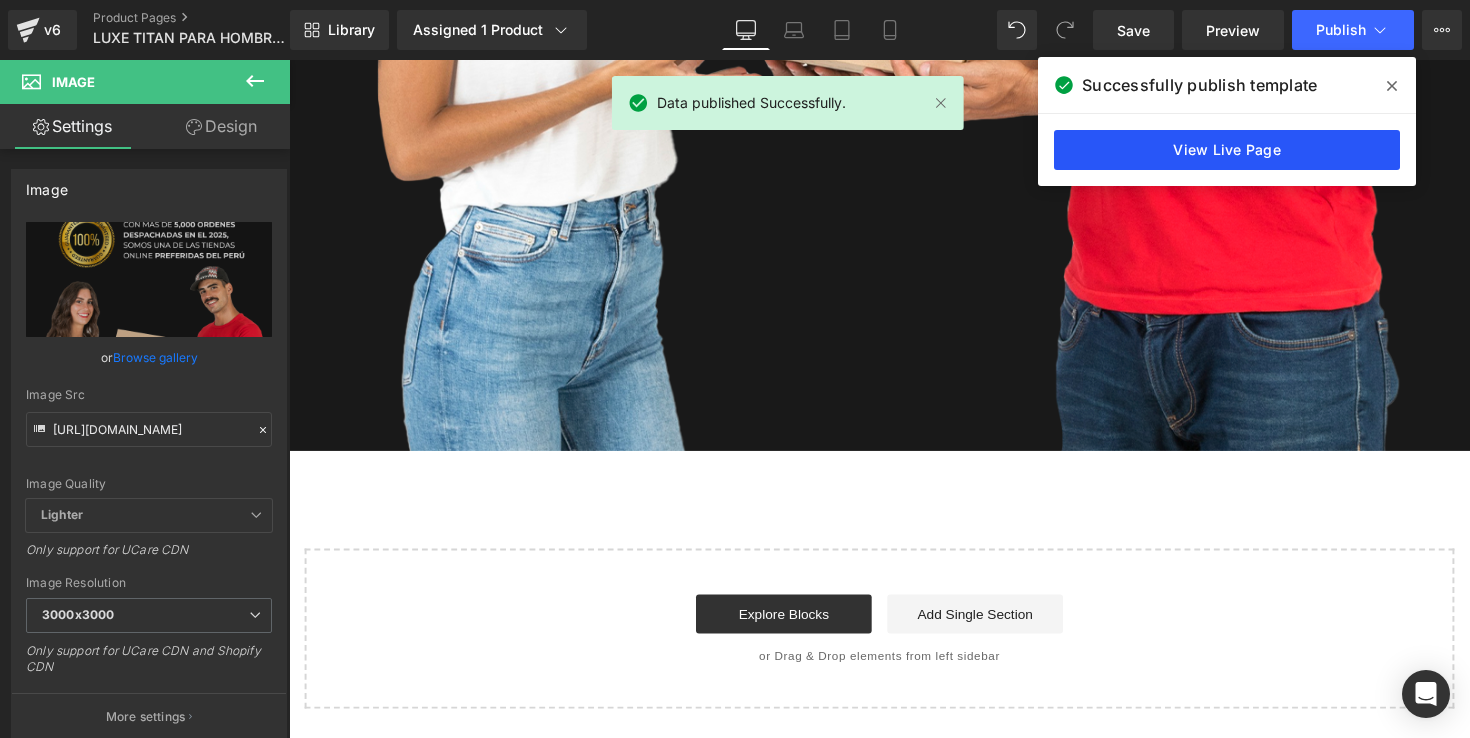click on "View Live Page" at bounding box center (1227, 150) 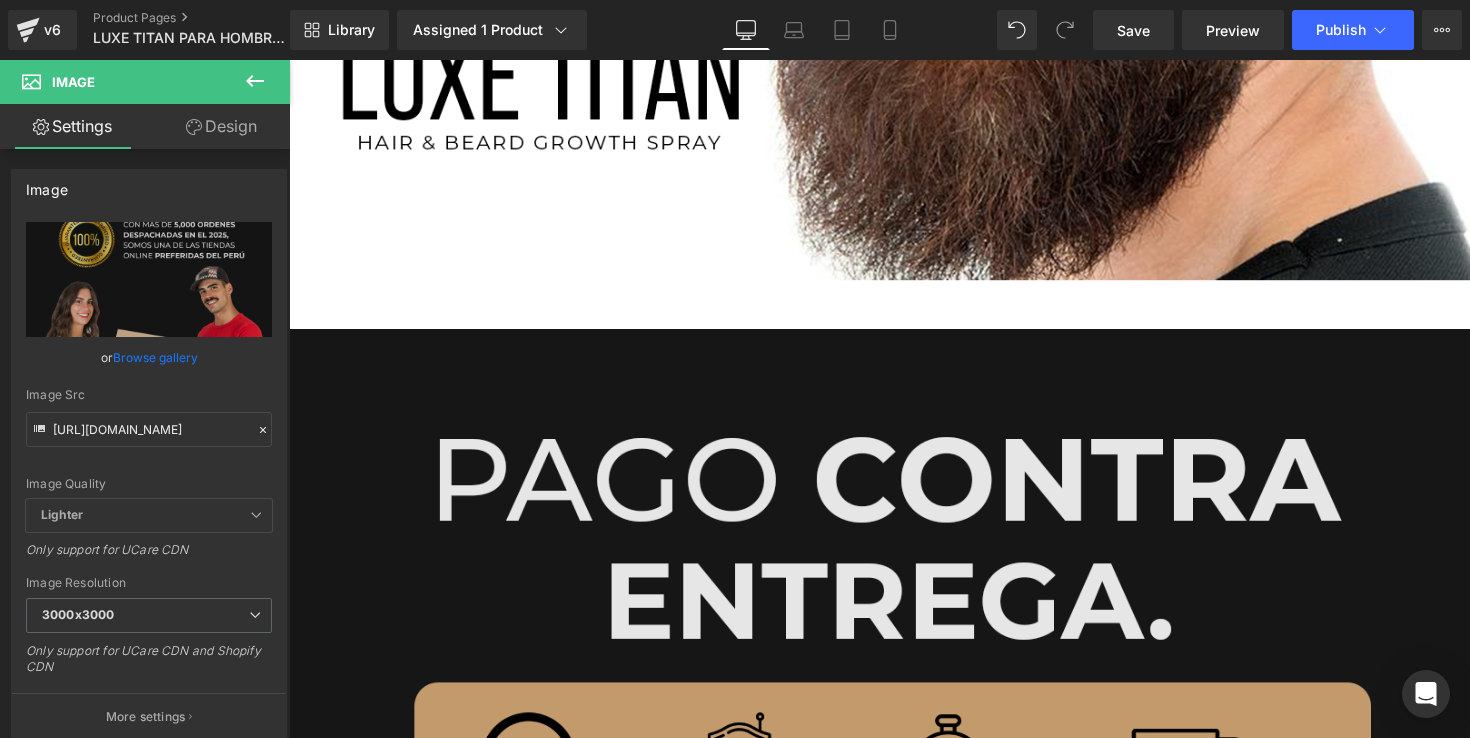 scroll, scrollTop: 10866, scrollLeft: 0, axis: vertical 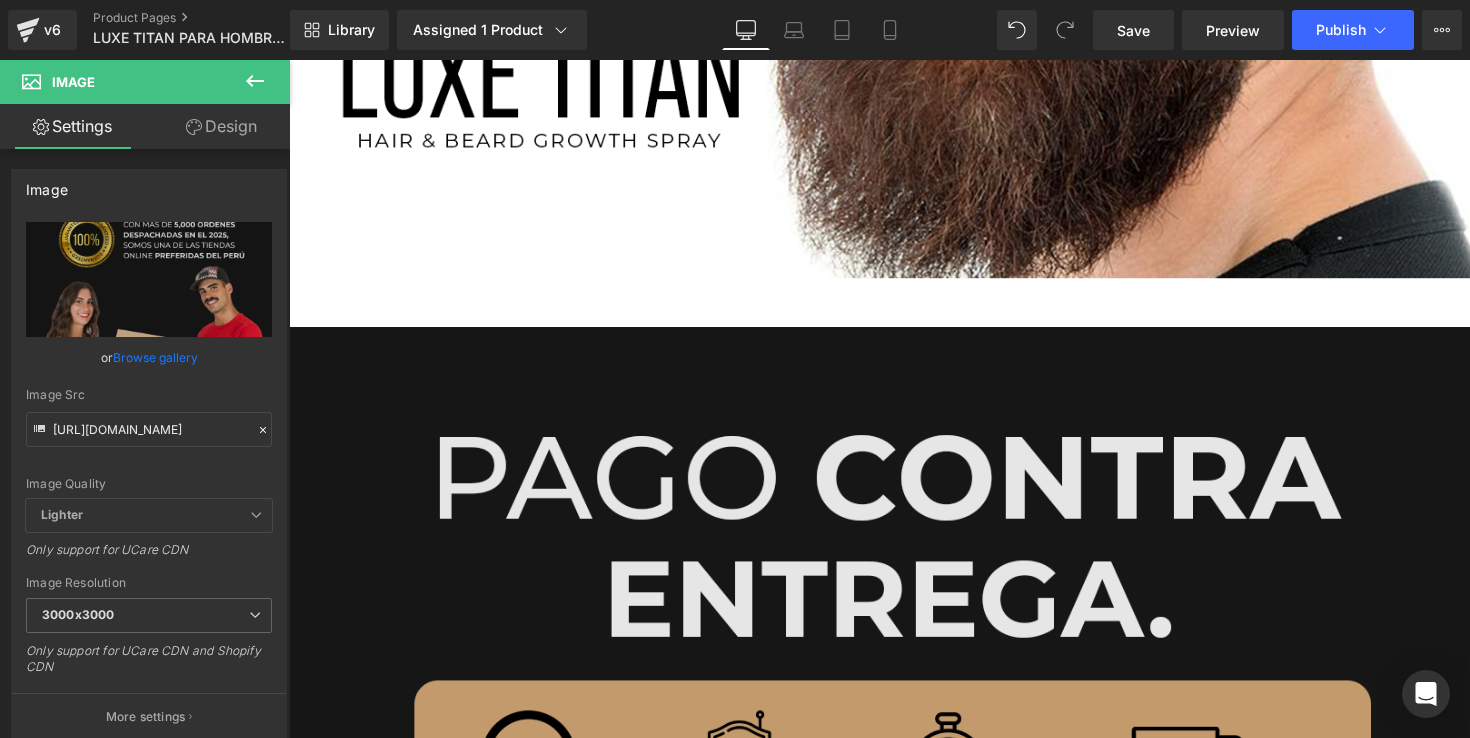 click at bounding box center (894, 1241) 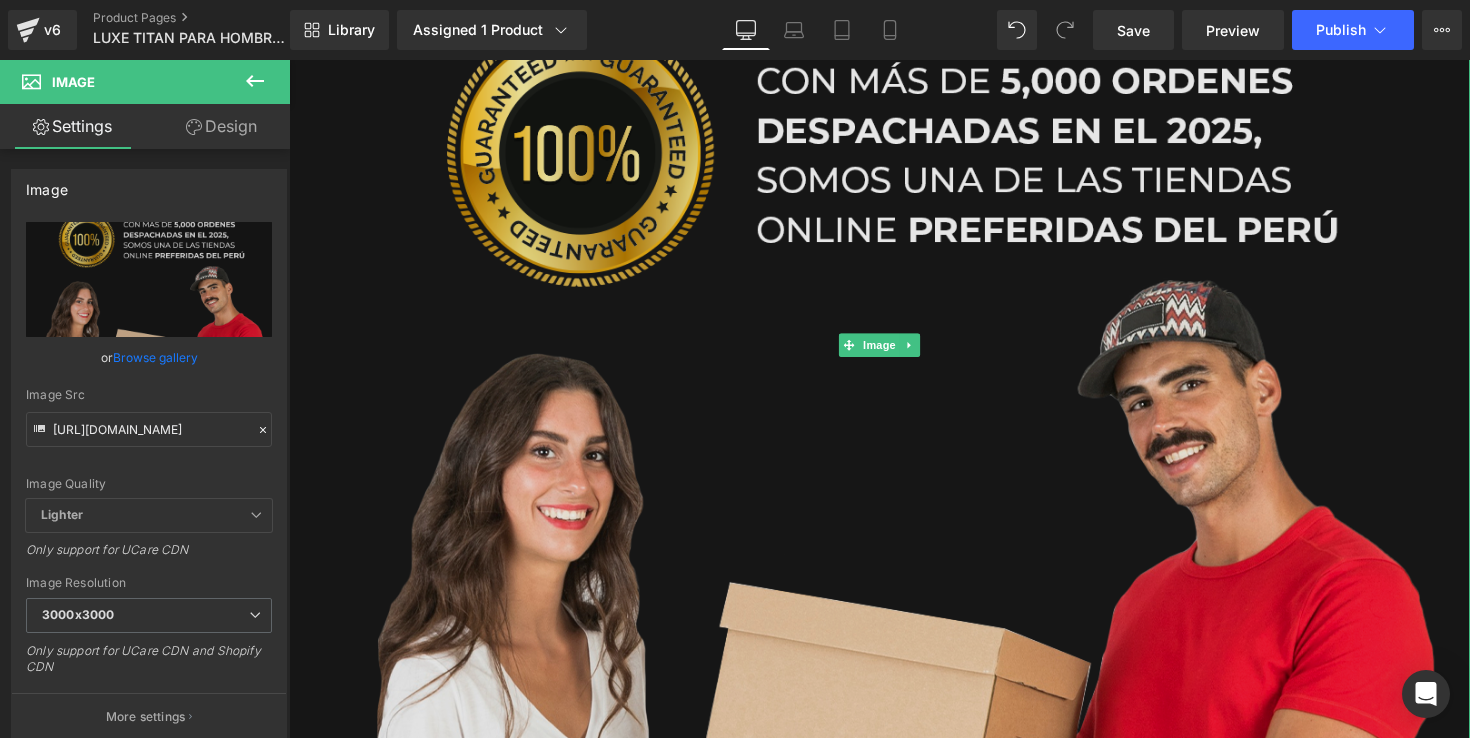 scroll, scrollTop: 11770, scrollLeft: 0, axis: vertical 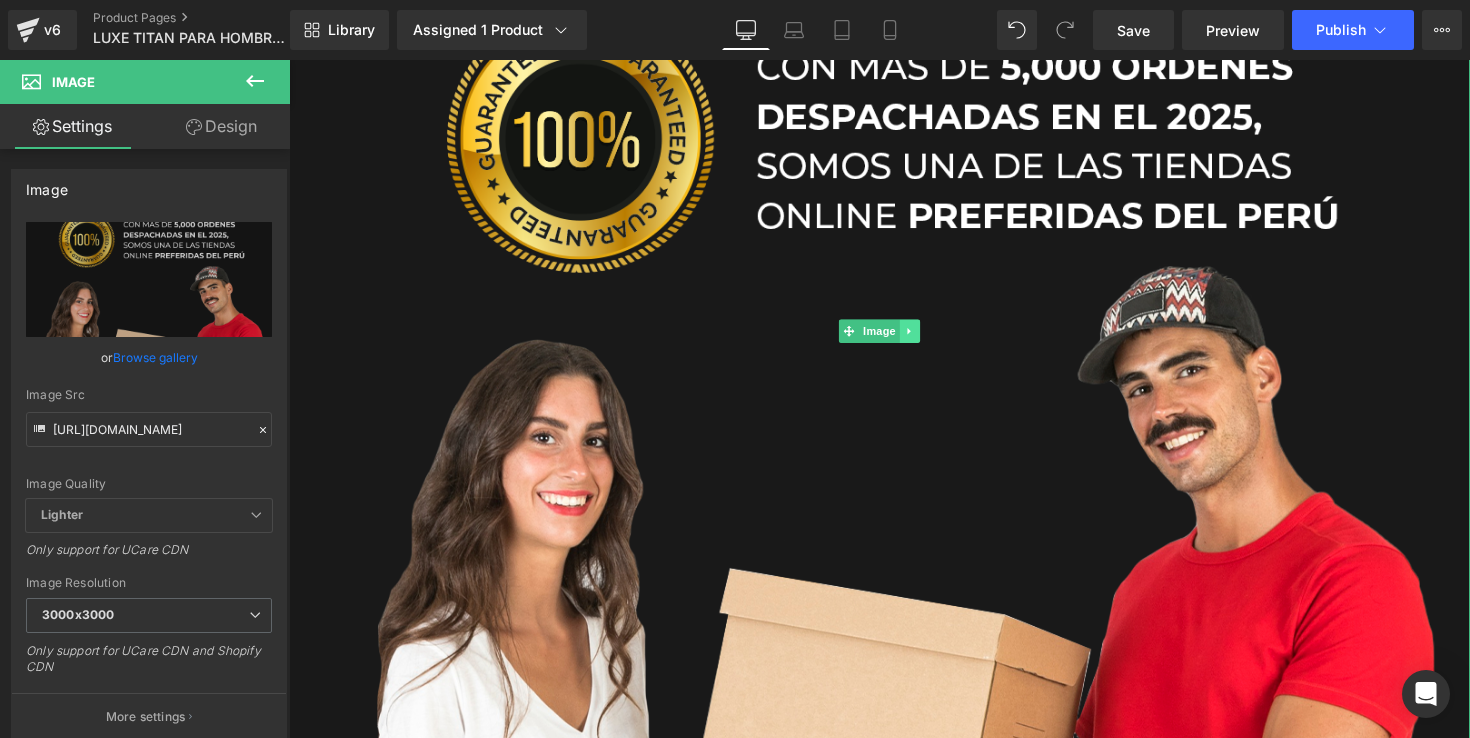 click 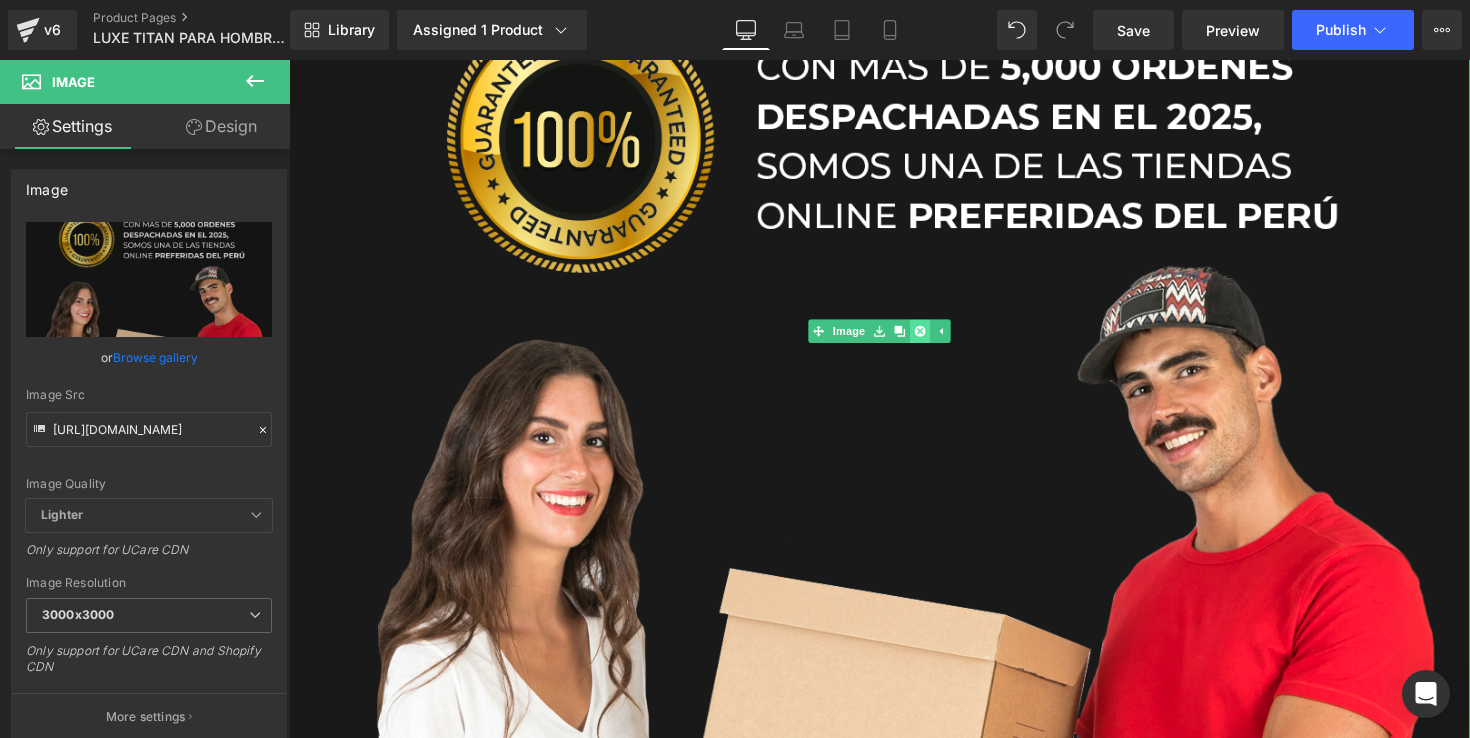 click 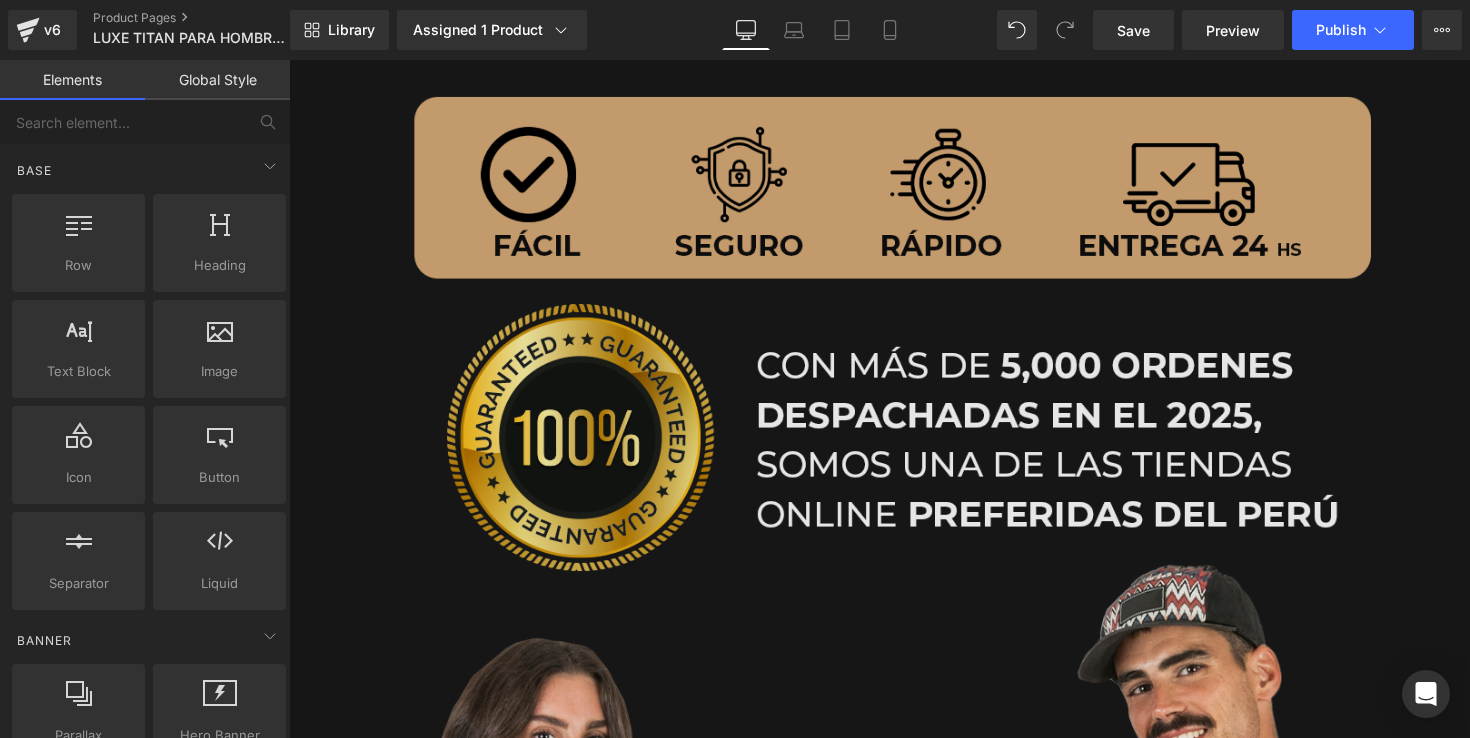 scroll, scrollTop: 13119, scrollLeft: 0, axis: vertical 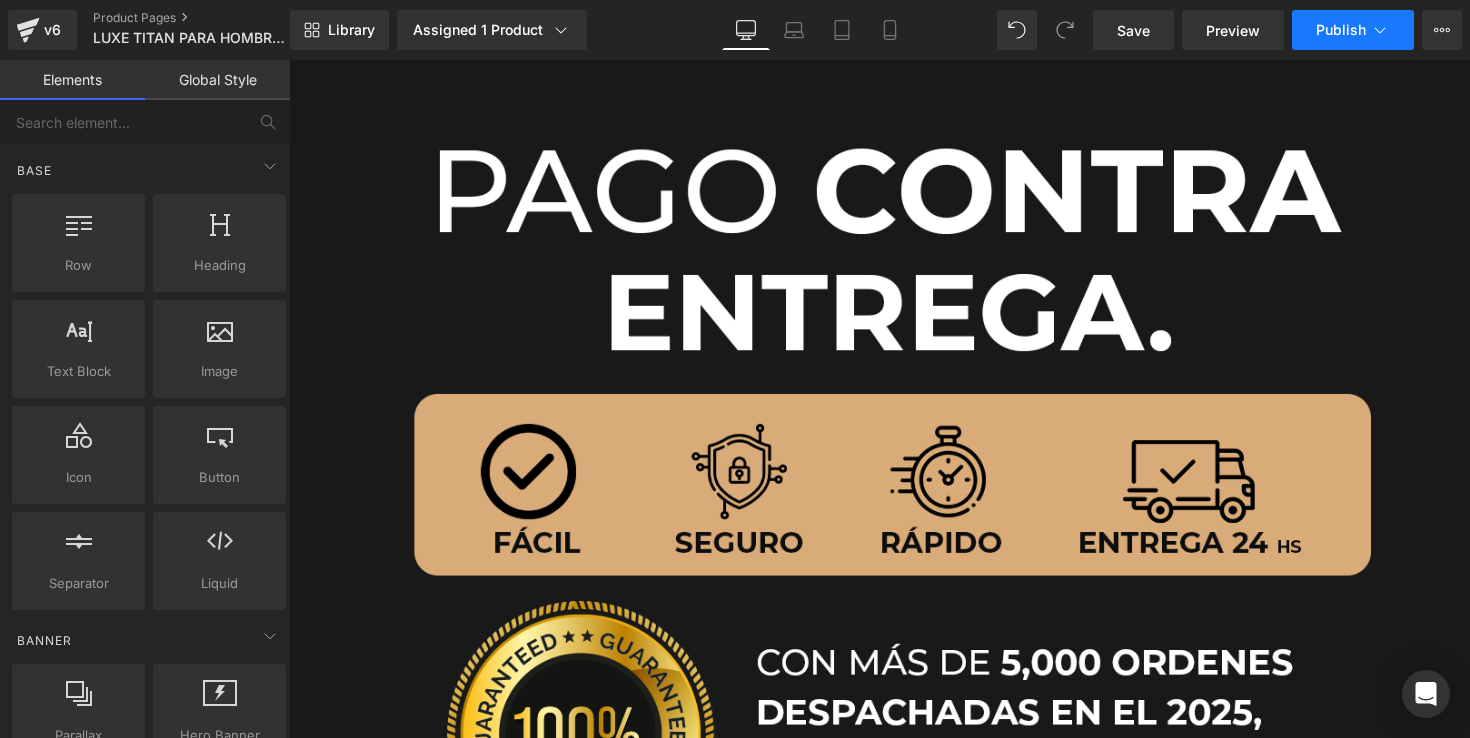 click on "Publish" at bounding box center (1341, 30) 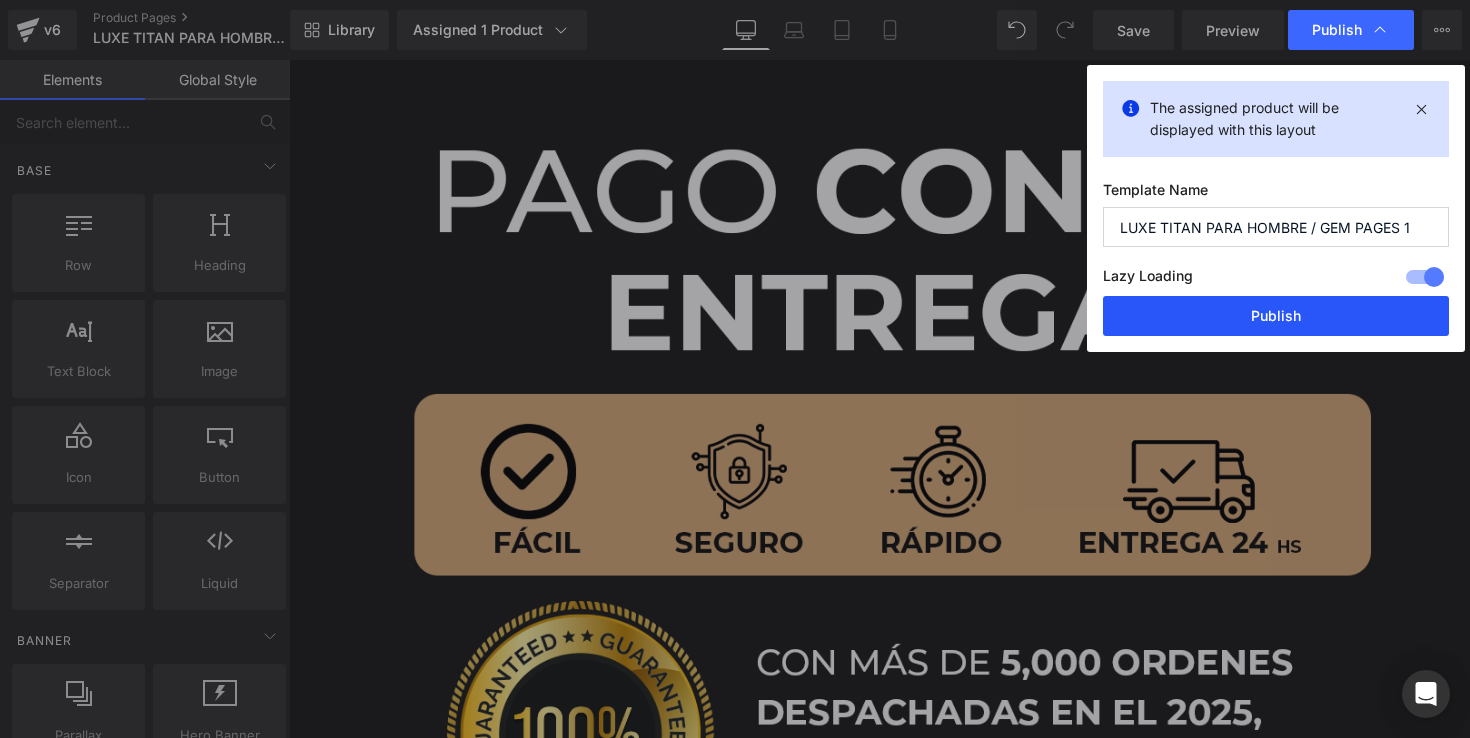 click on "Publish" at bounding box center (1276, 316) 